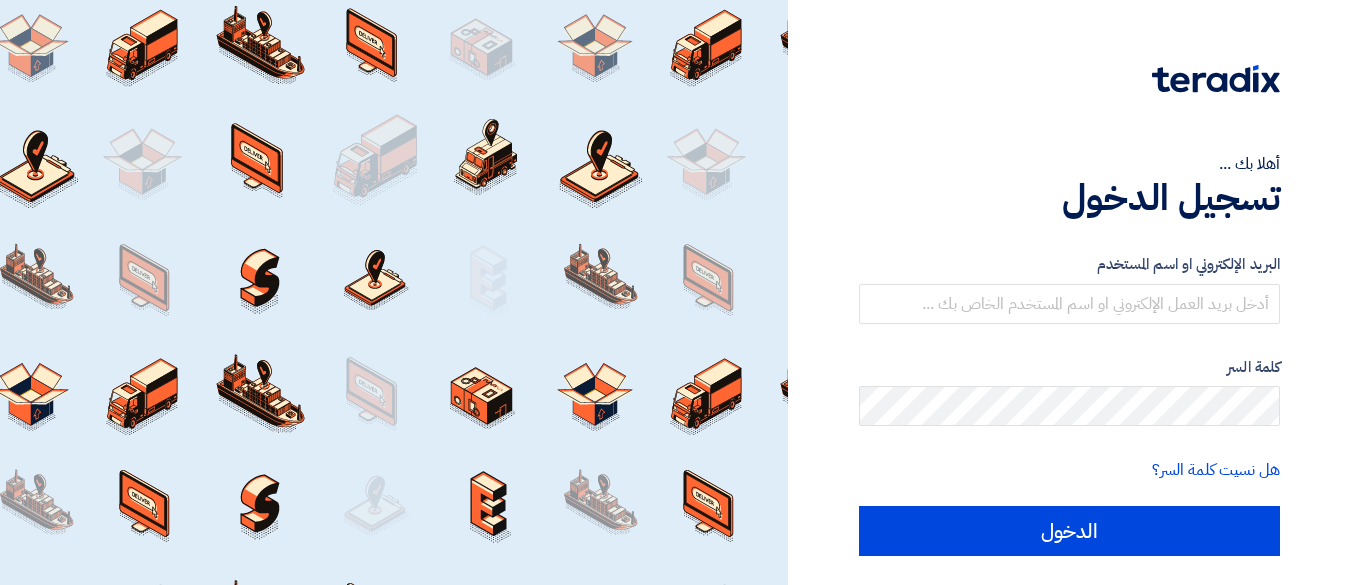 scroll, scrollTop: 0, scrollLeft: 0, axis: both 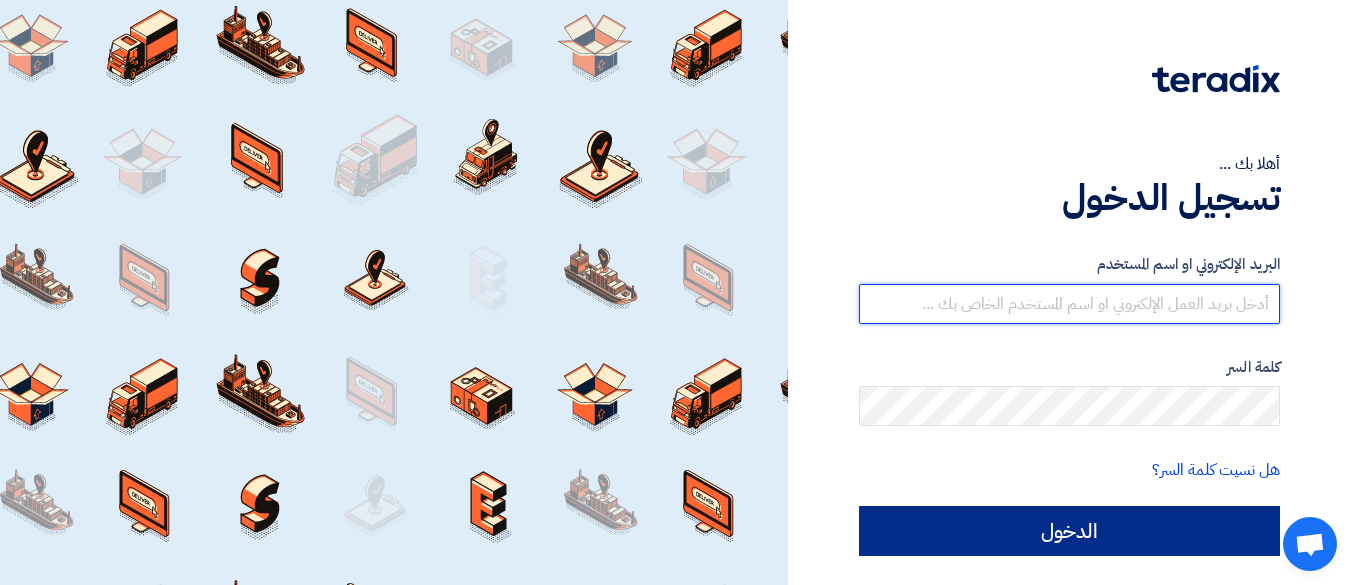 type on "[EMAIL]" 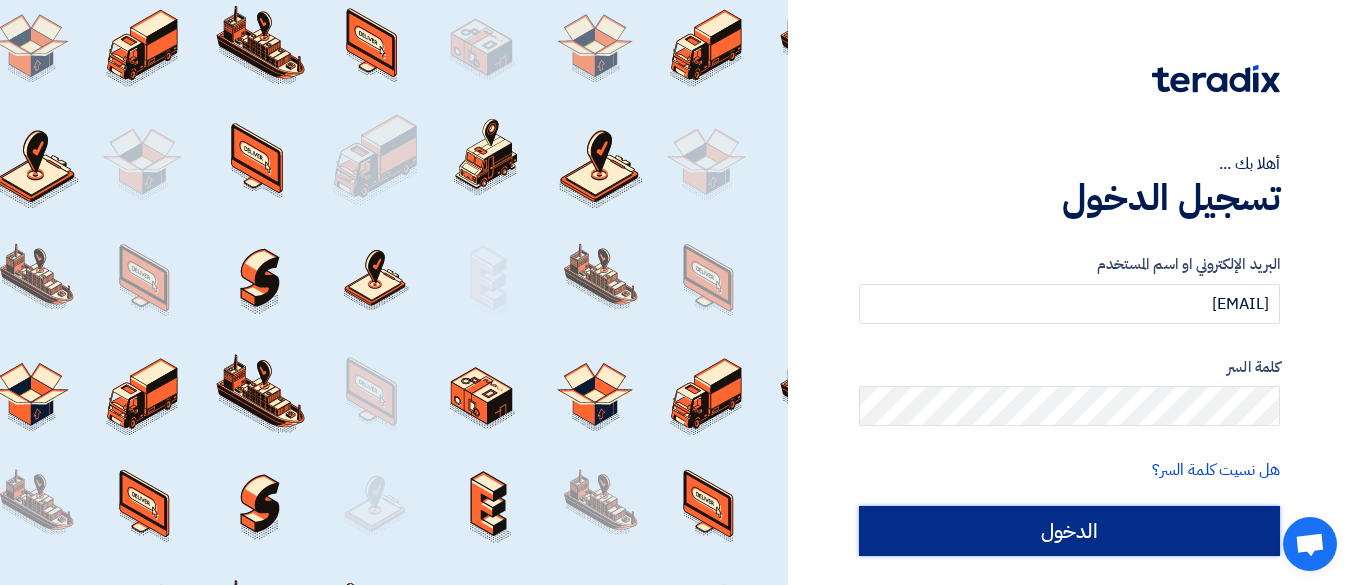 click on "الدخول" 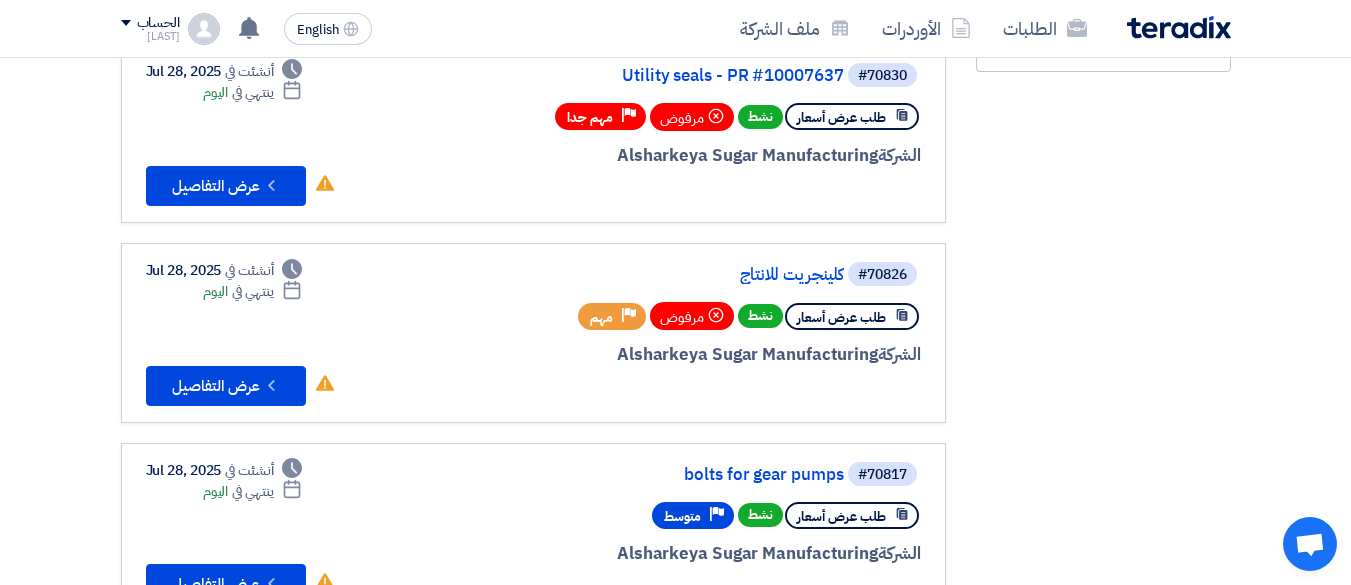 scroll, scrollTop: 500, scrollLeft: 0, axis: vertical 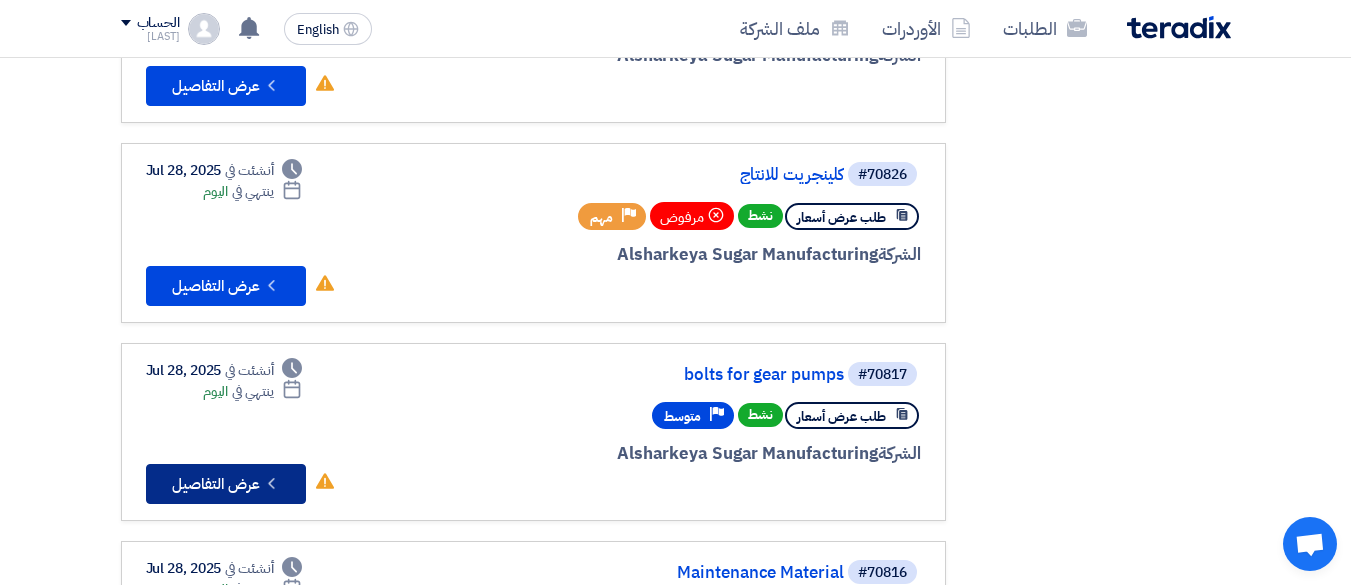 click on "Check details
عرض التفاصيل" 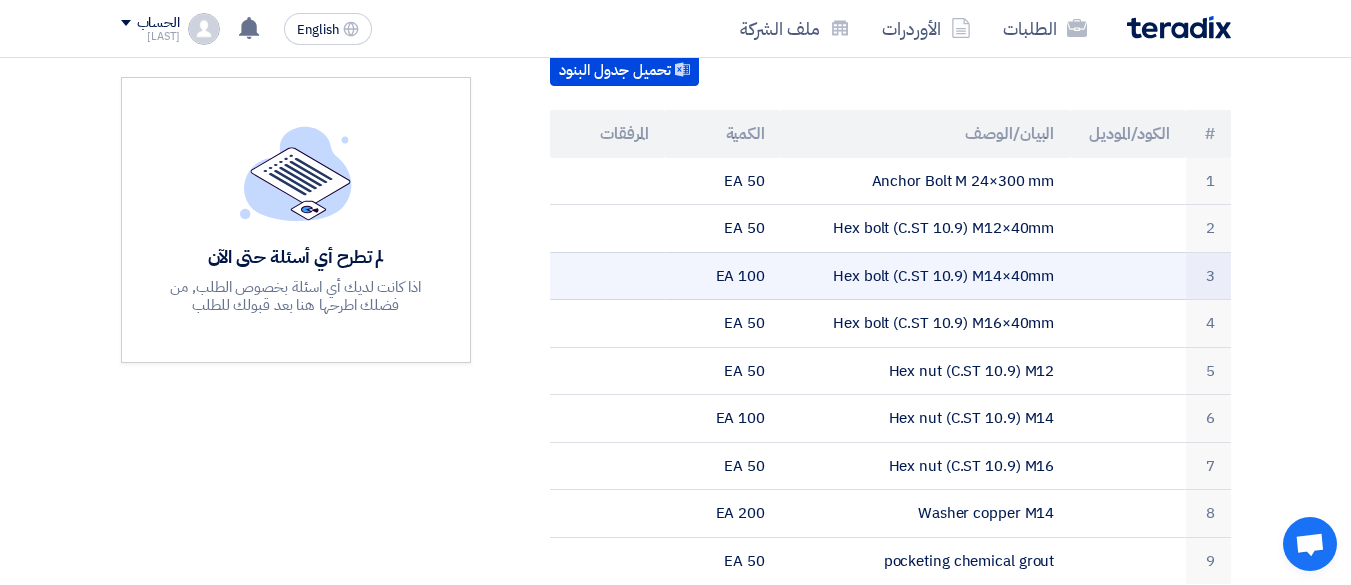 scroll, scrollTop: 500, scrollLeft: 0, axis: vertical 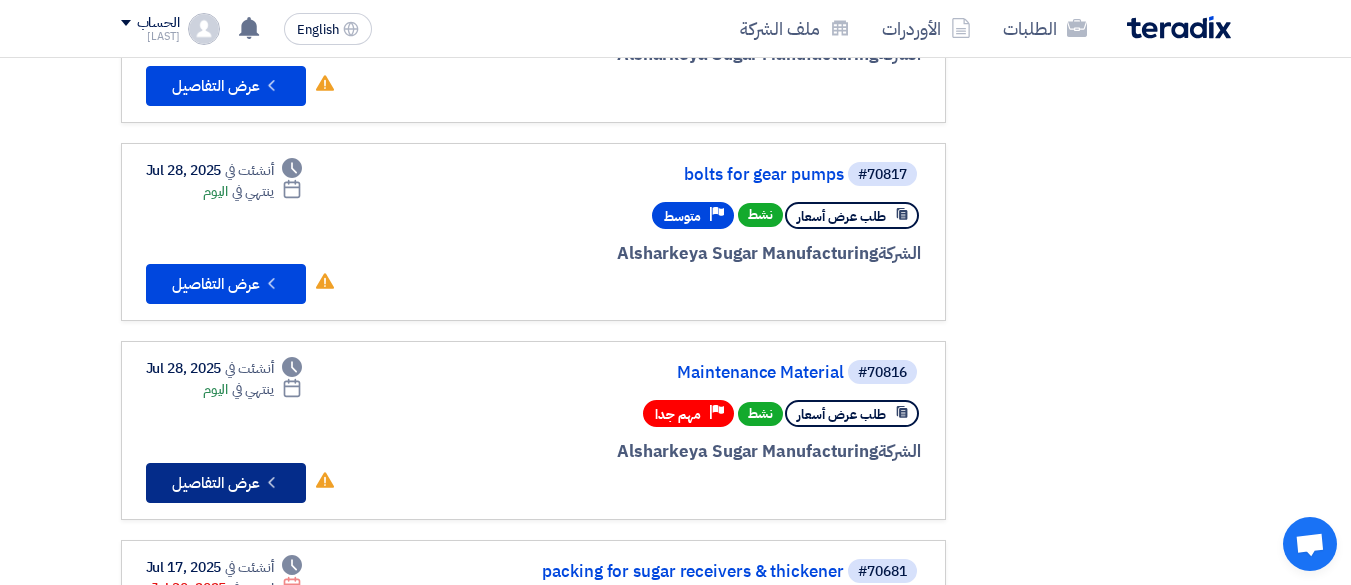 click on "Check details
عرض التفاصيل" 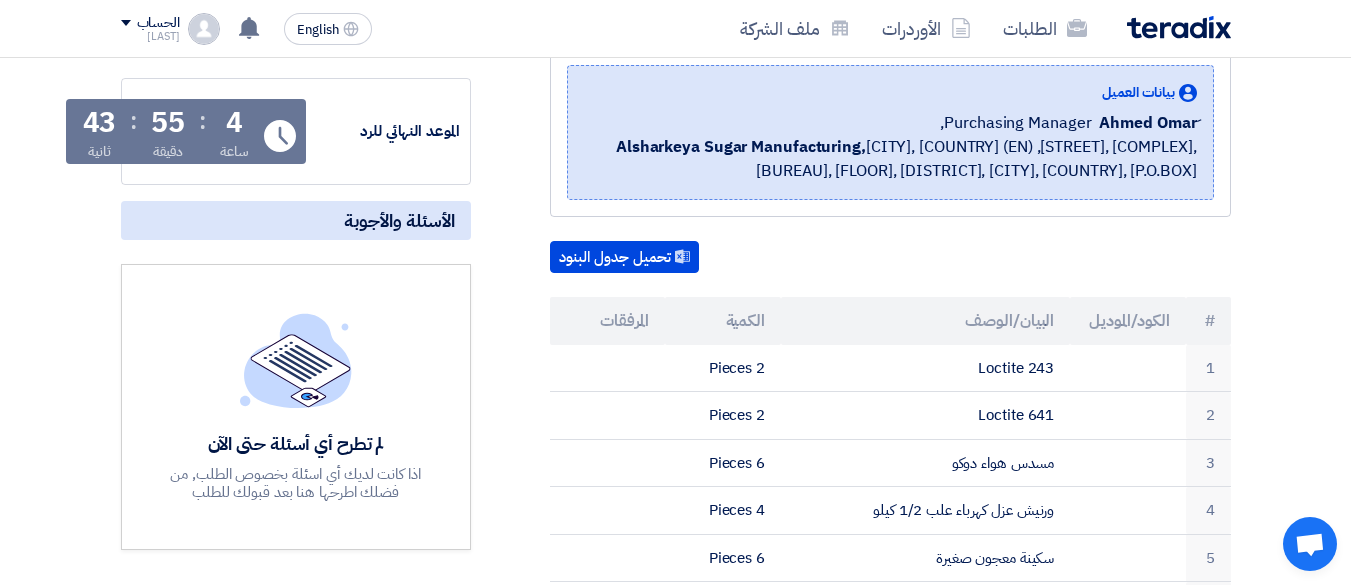 scroll, scrollTop: 0, scrollLeft: 0, axis: both 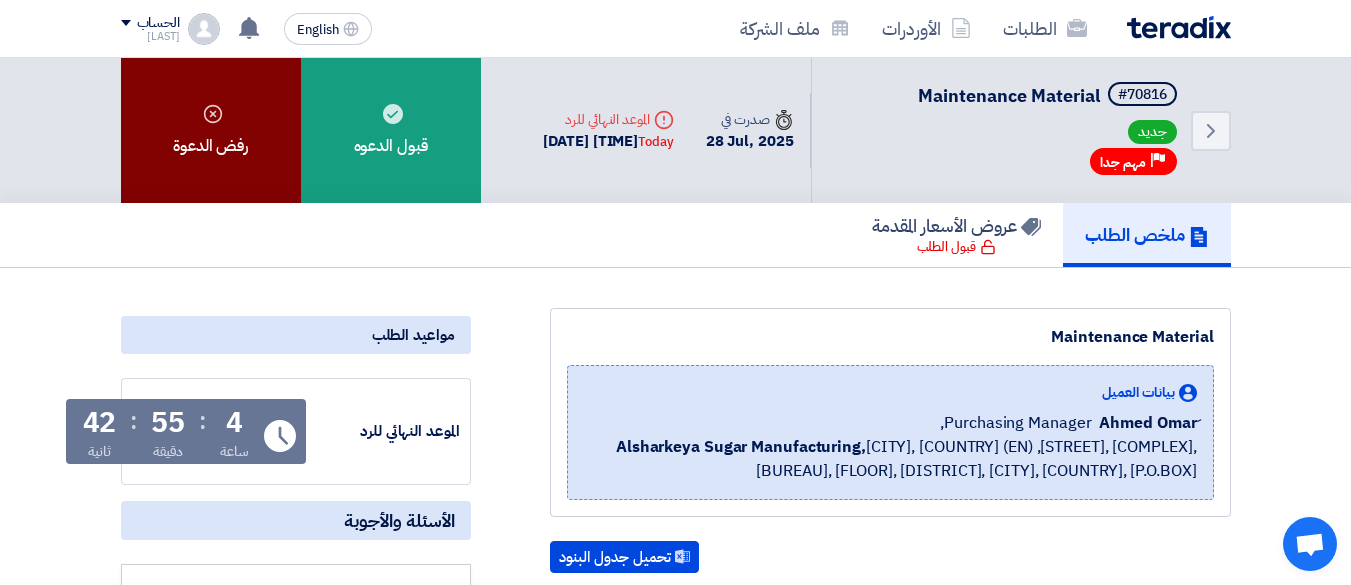 click on "رفض الدعوة" 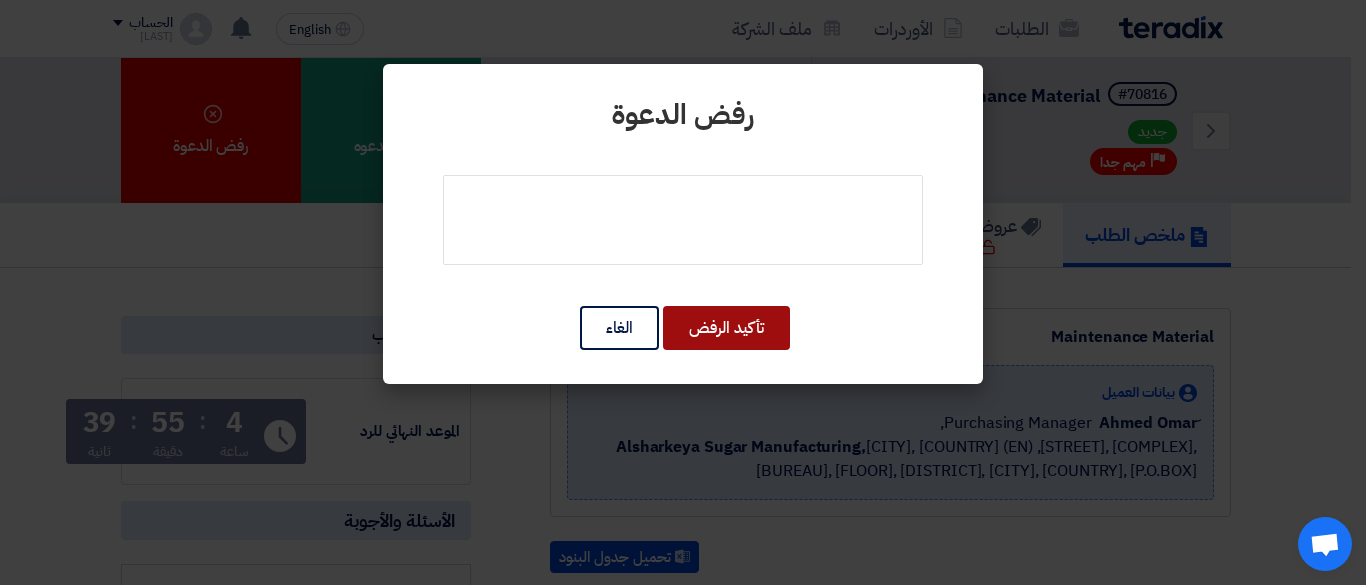 click on "تأكيد الرفض" 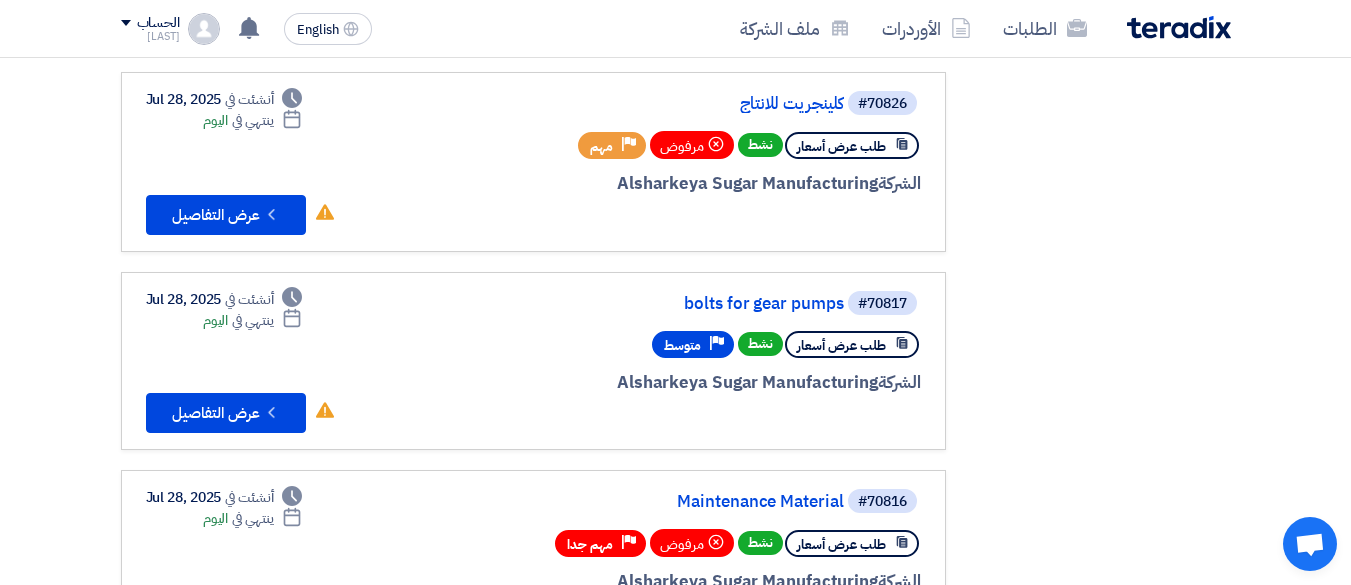 scroll, scrollTop: 600, scrollLeft: 0, axis: vertical 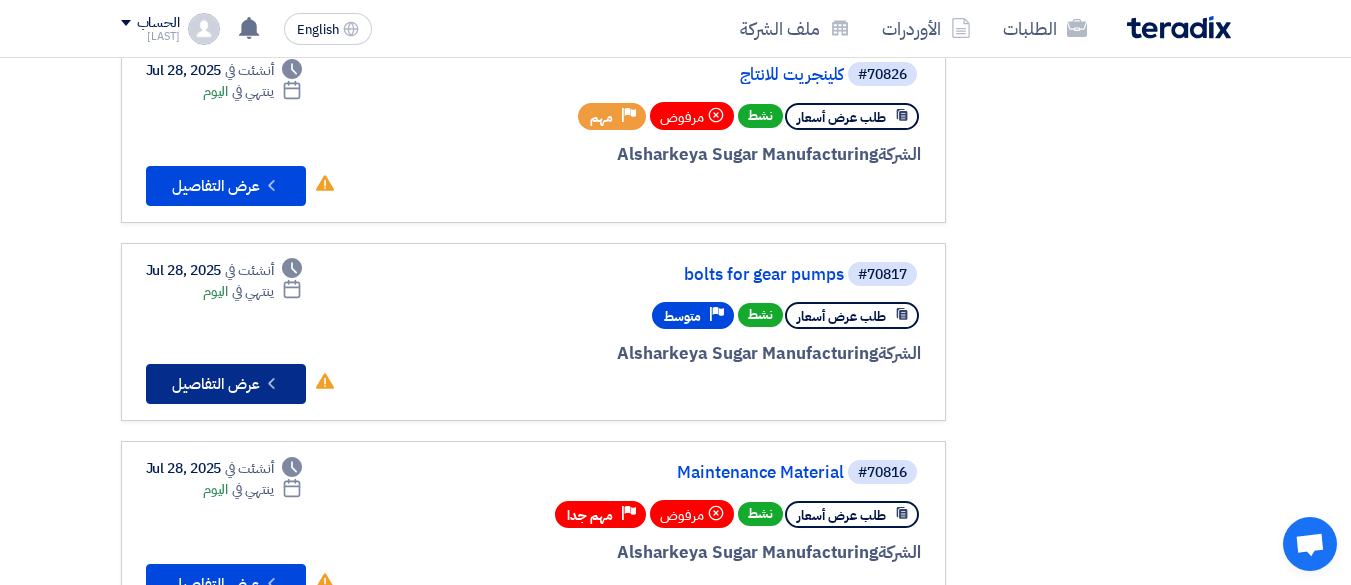 click on "Check details
عرض التفاصيل" 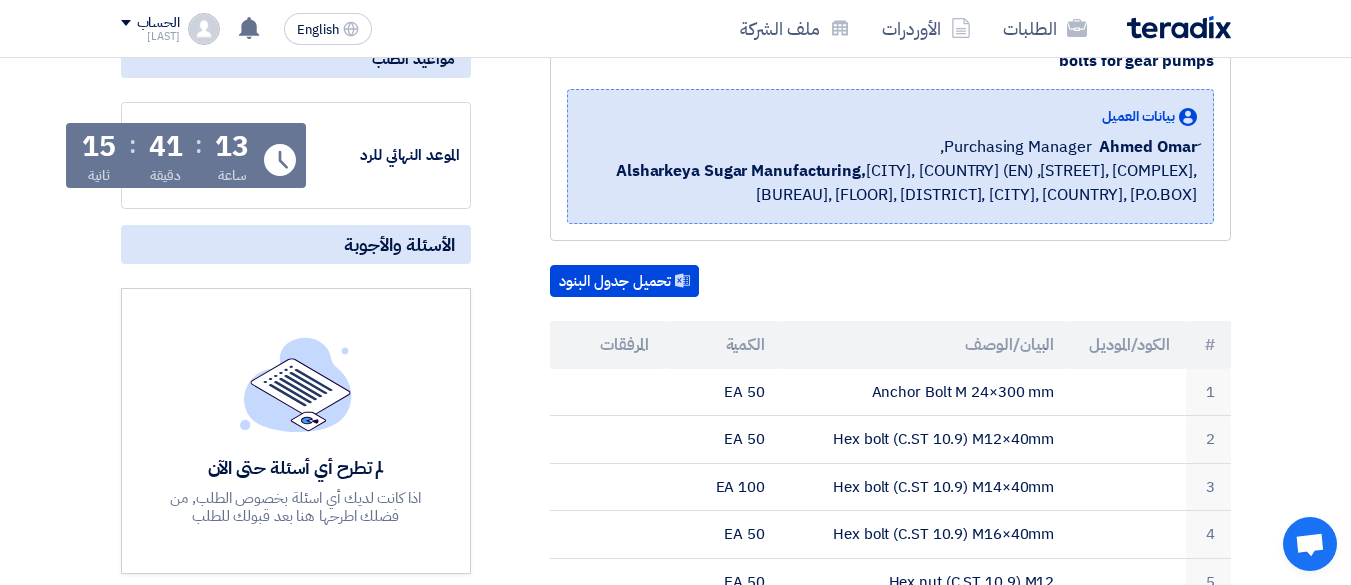 scroll, scrollTop: 300, scrollLeft: 0, axis: vertical 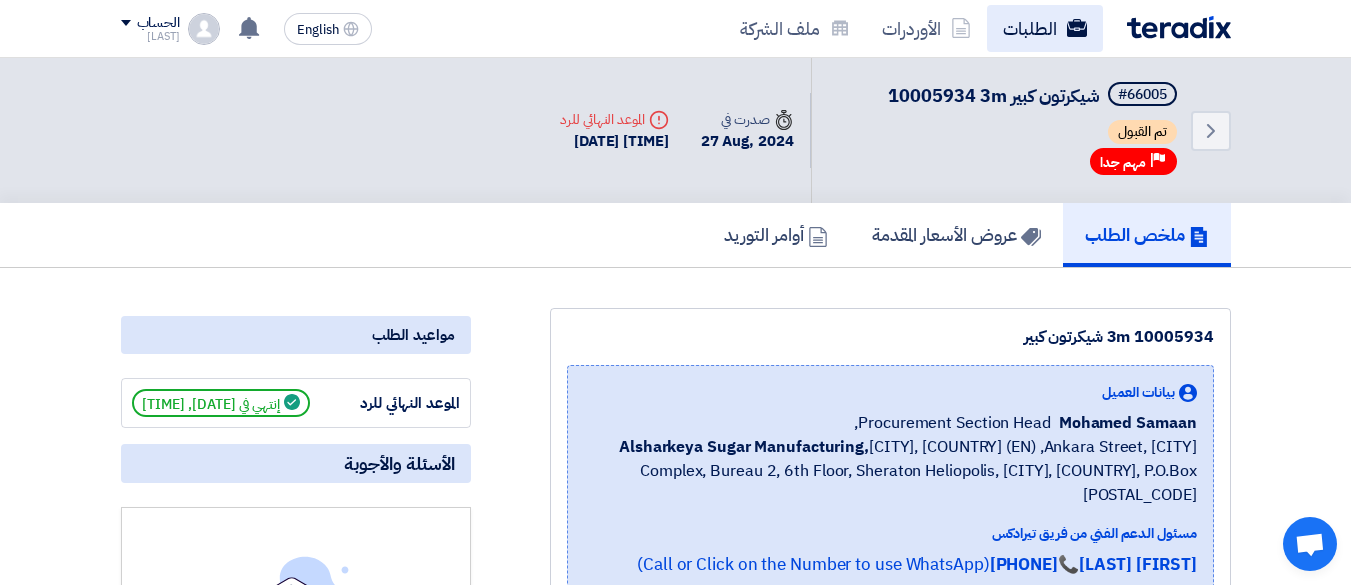 click on "الطلبات" 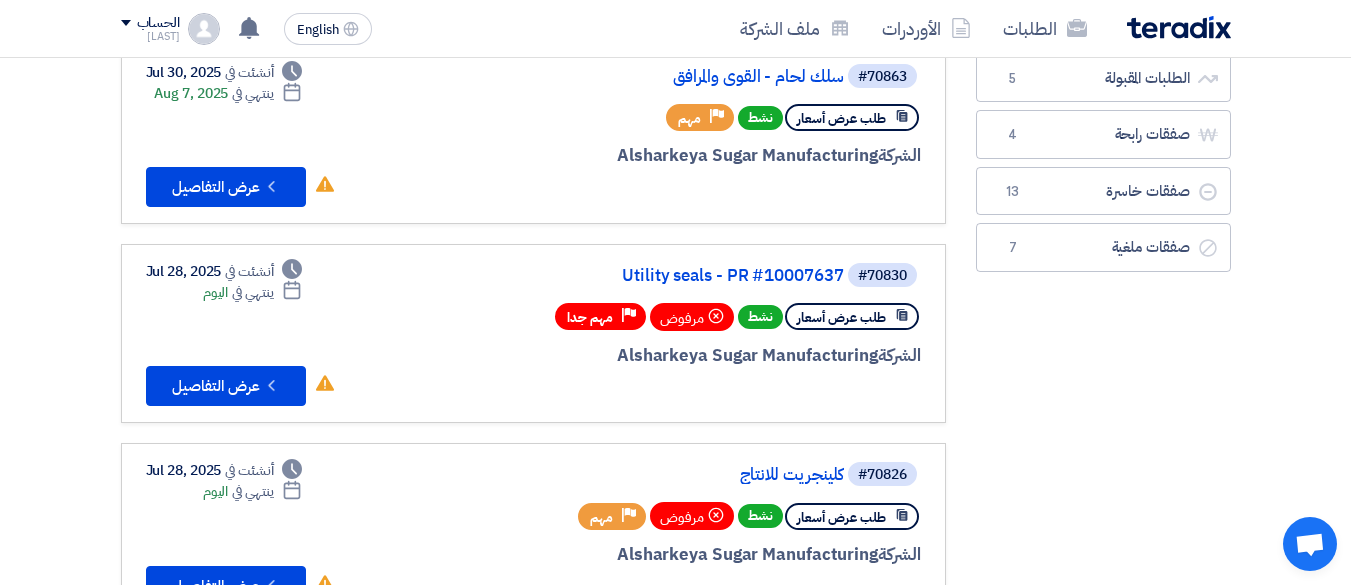 scroll, scrollTop: 0, scrollLeft: 0, axis: both 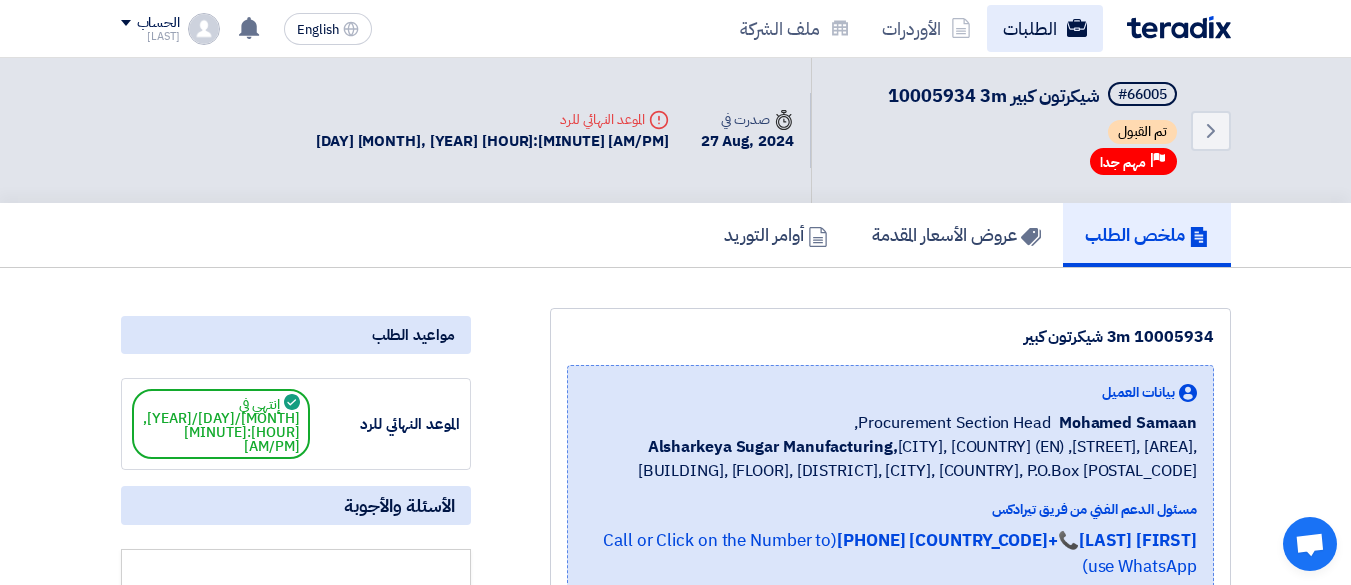 click on "الطلبات" 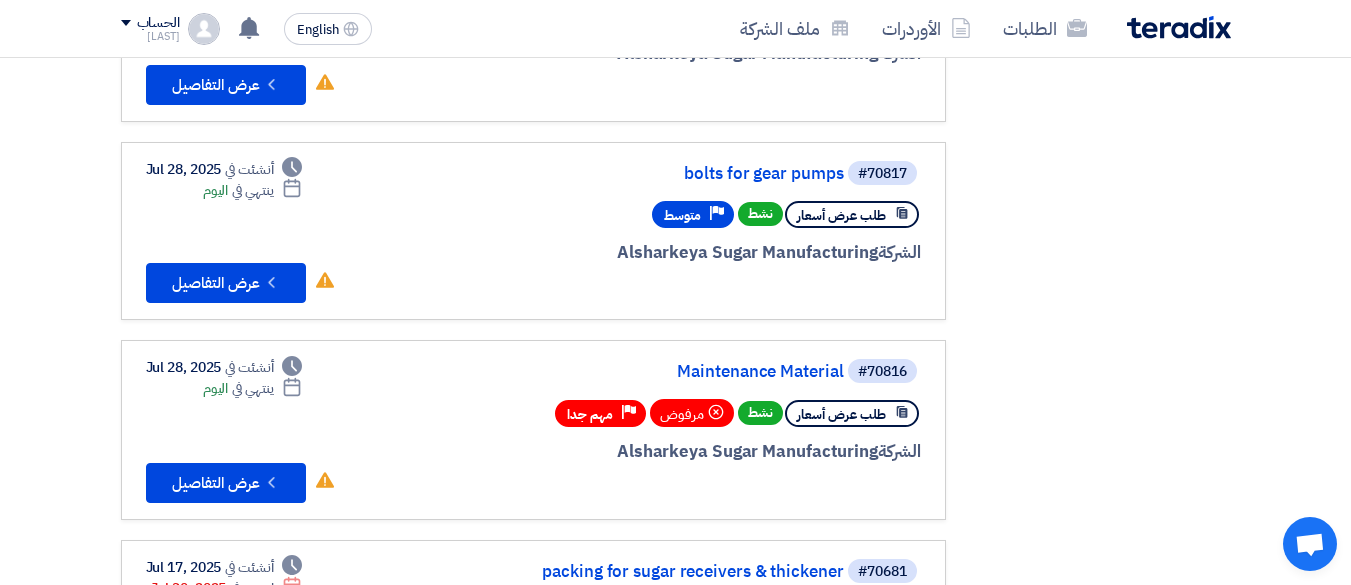 scroll, scrollTop: 700, scrollLeft: 0, axis: vertical 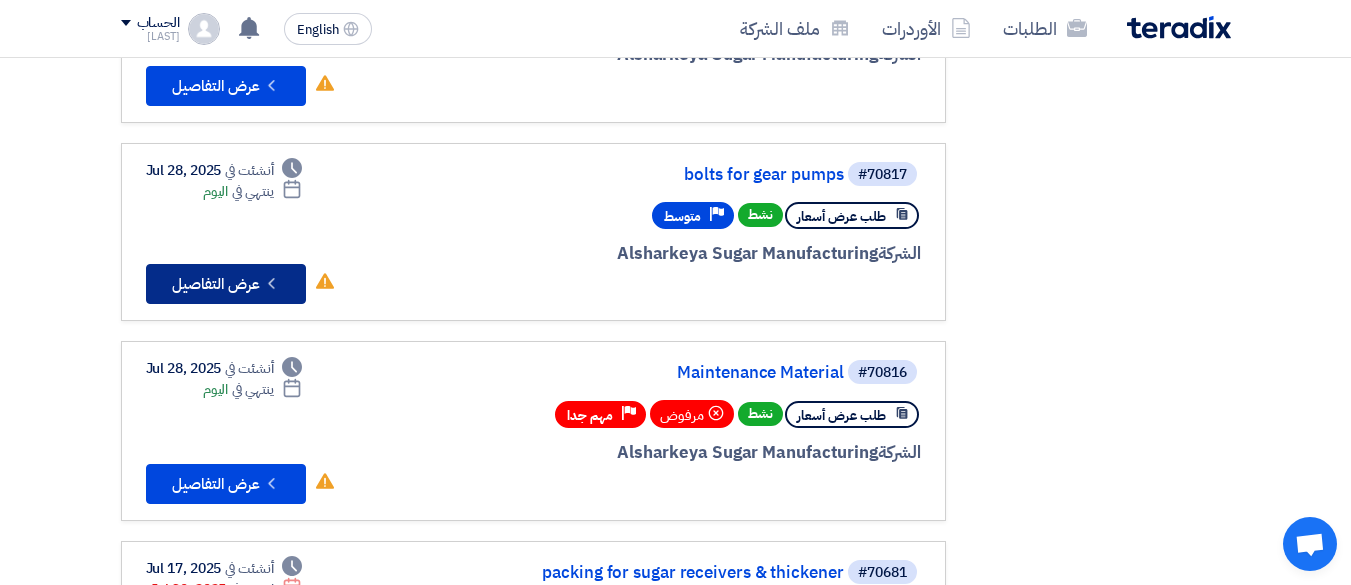 click on "Check details
عرض التفاصيل" 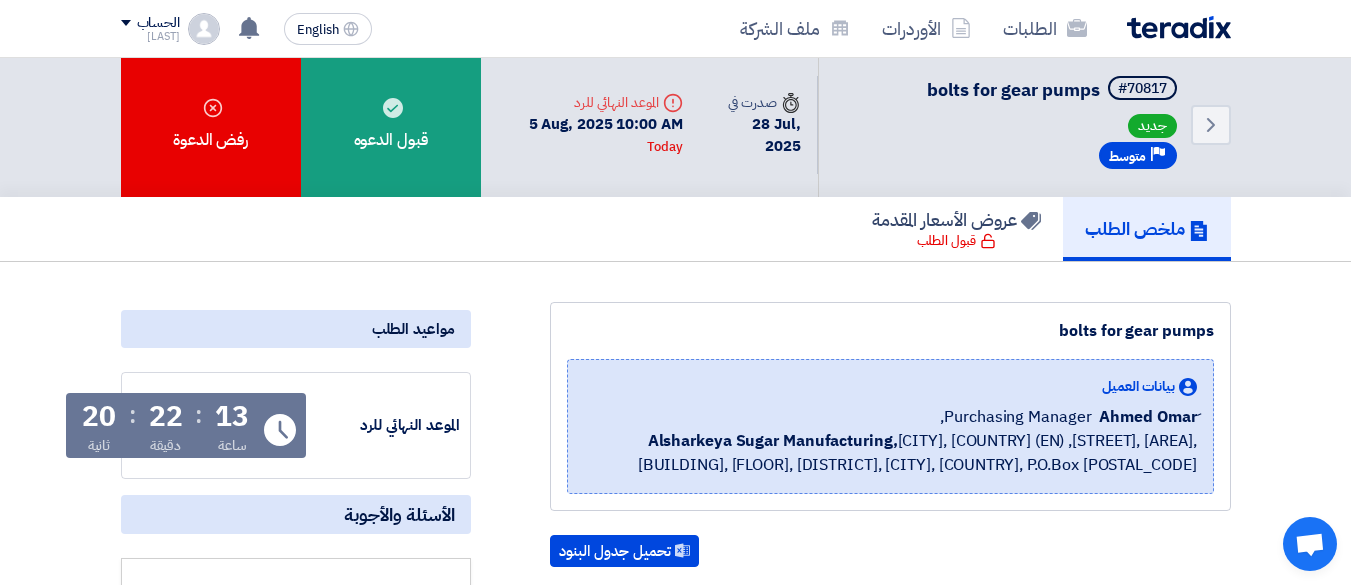 scroll, scrollTop: 0, scrollLeft: 0, axis: both 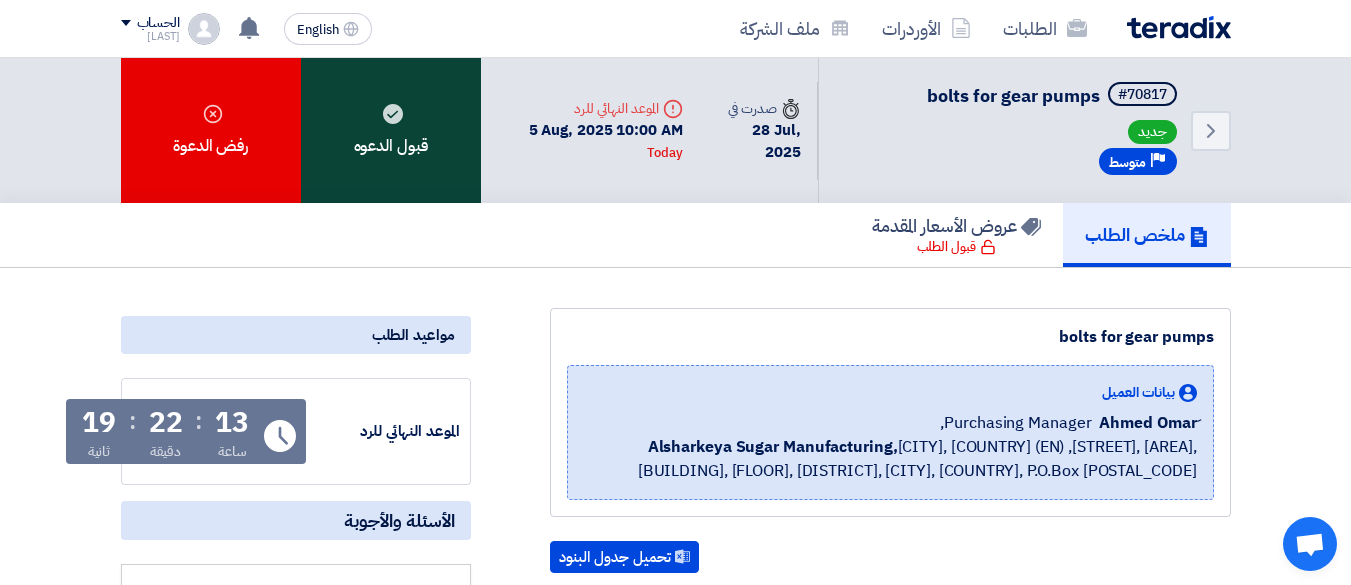 click on "قبول الدعوه" 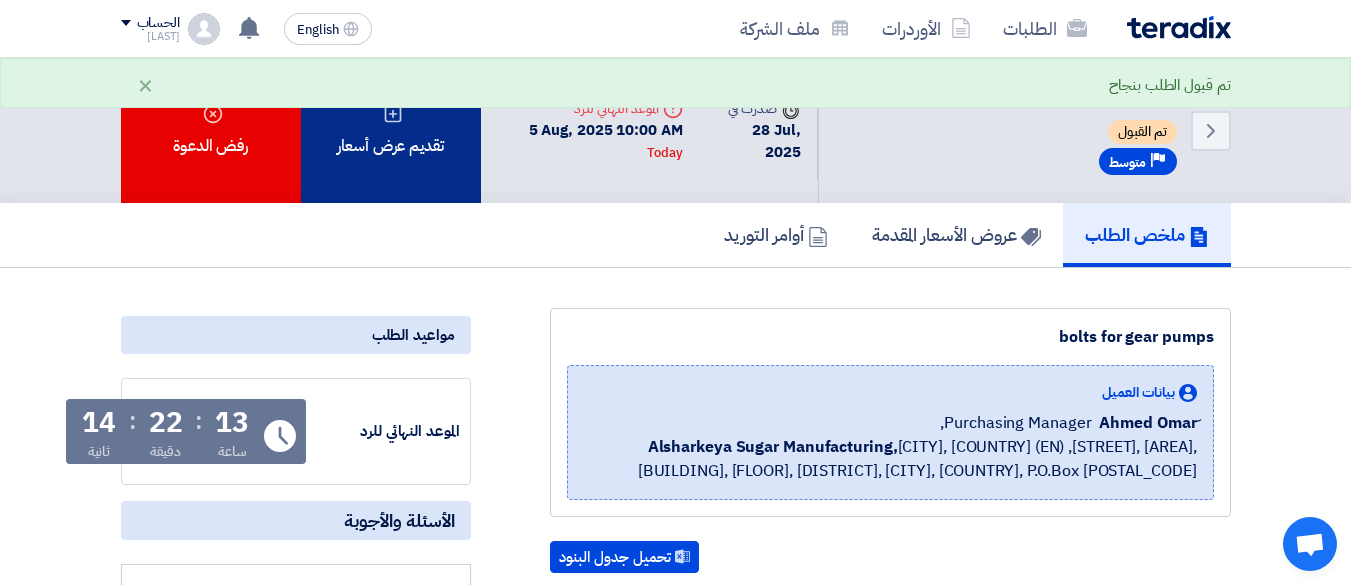 click on "تقديم عرض أسعار" 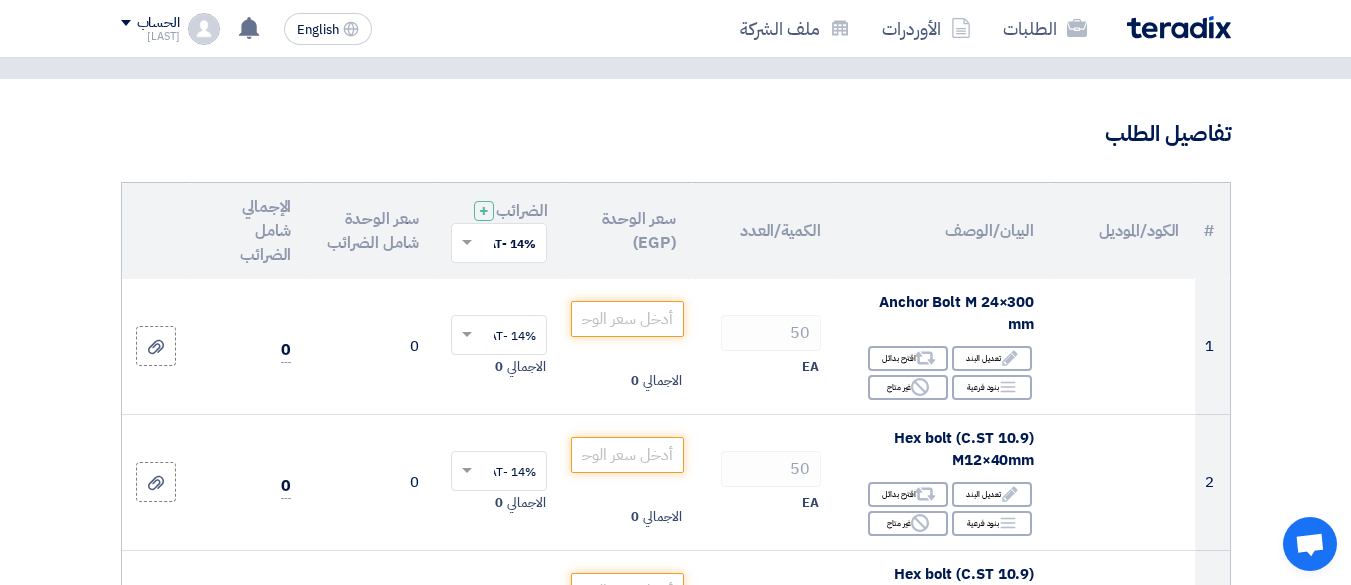 scroll, scrollTop: 100, scrollLeft: 0, axis: vertical 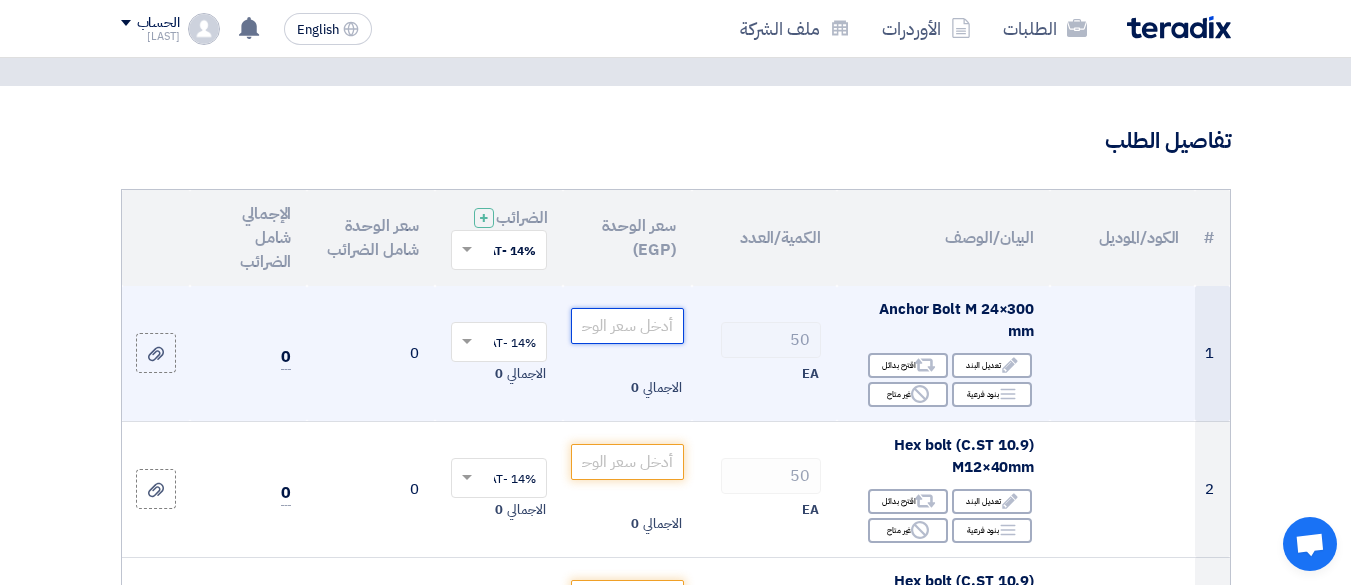 click 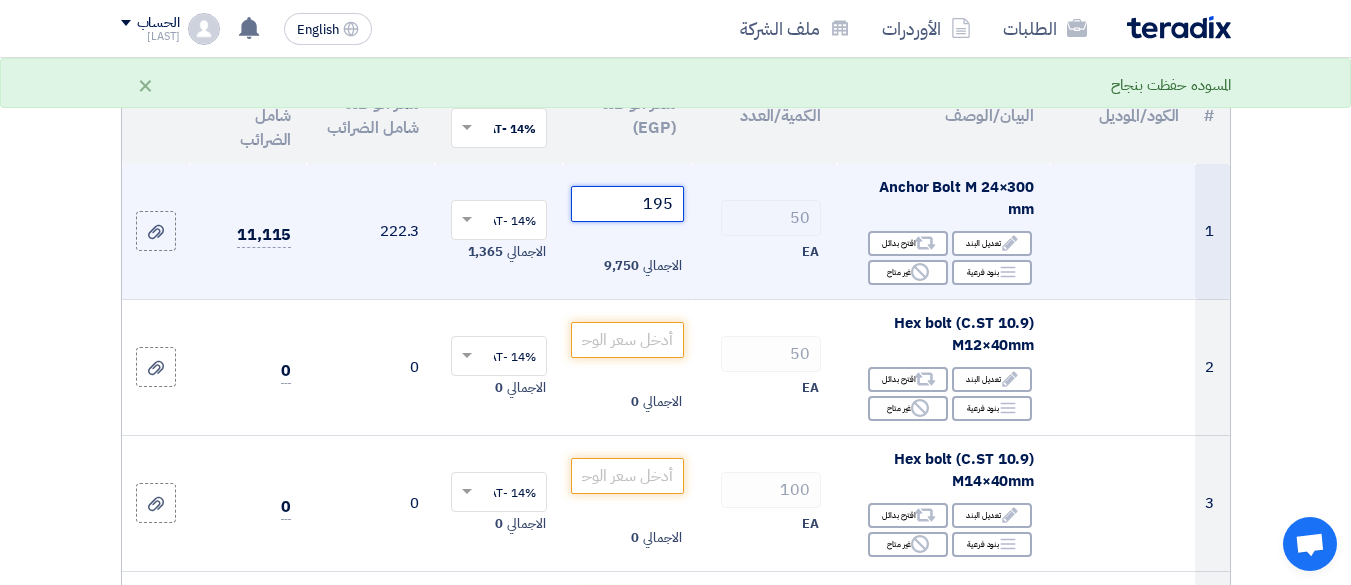 scroll, scrollTop: 300, scrollLeft: 0, axis: vertical 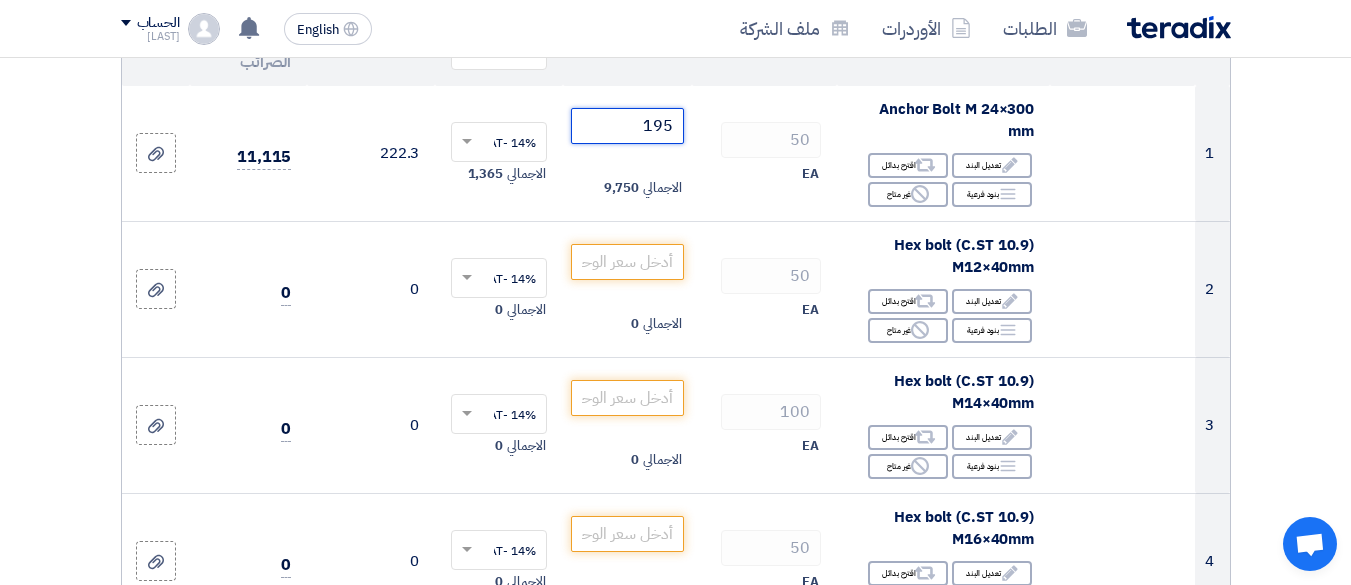 type on "195" 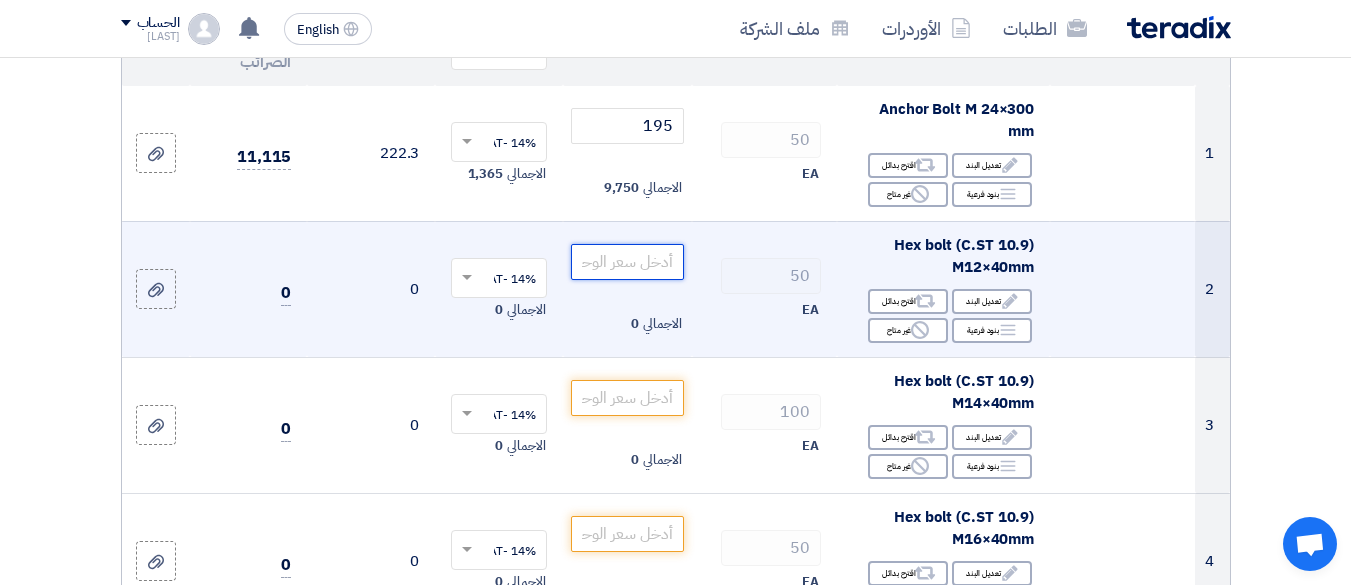 click 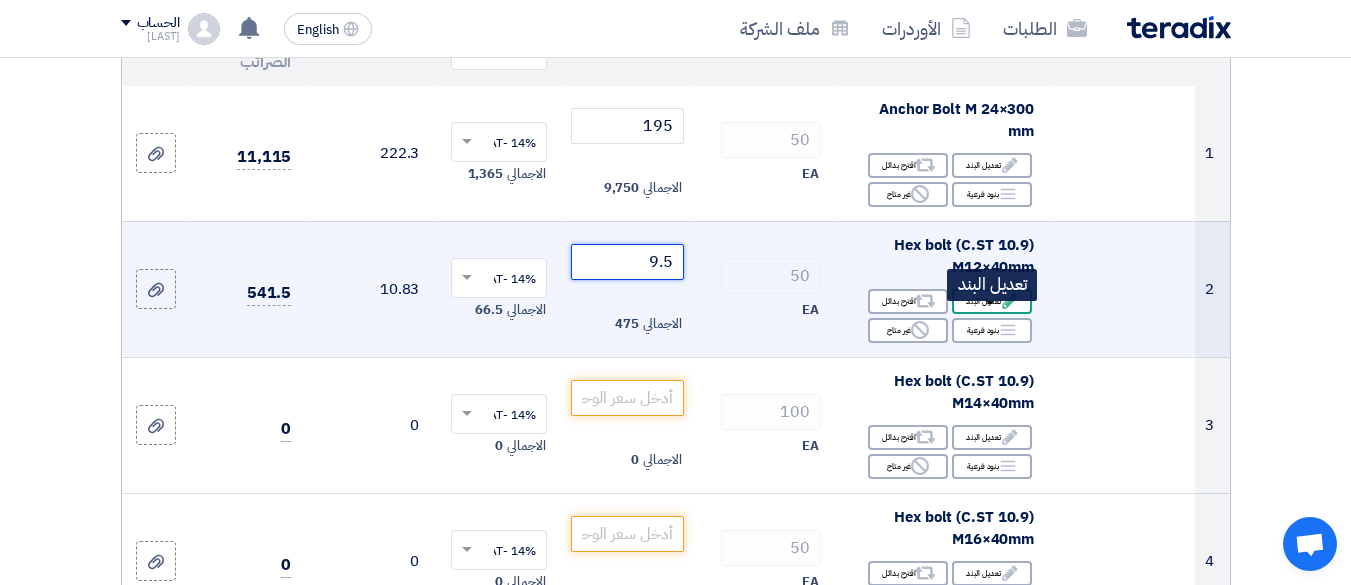 type on "9.5" 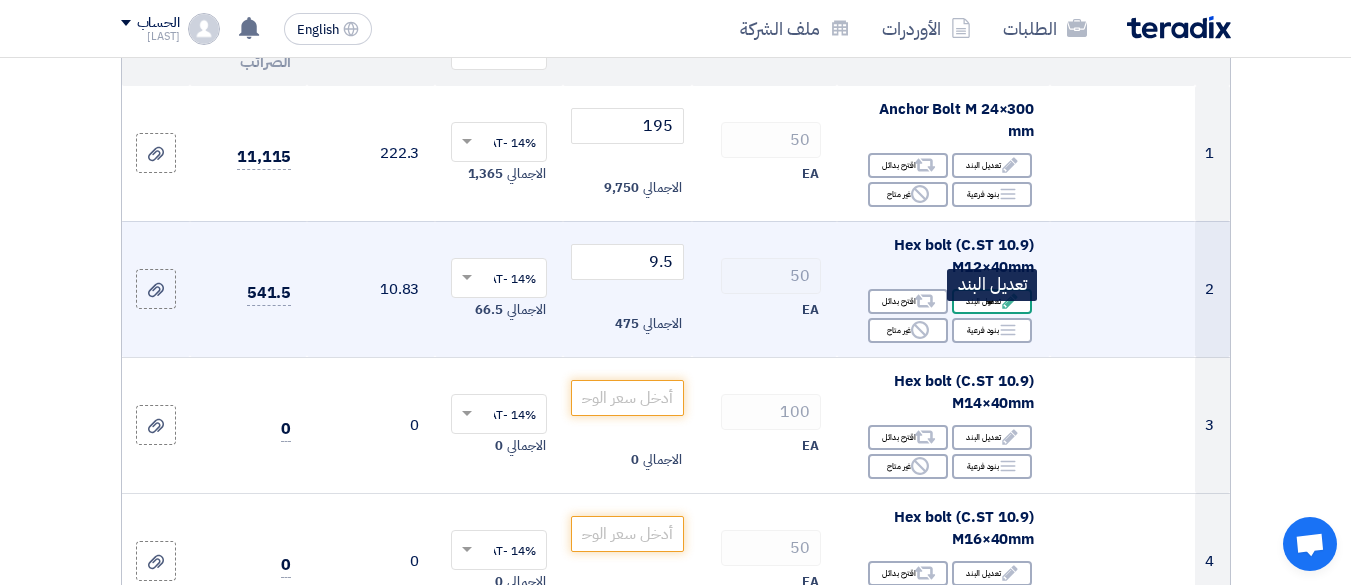 click on "Edit
تعديل البند" 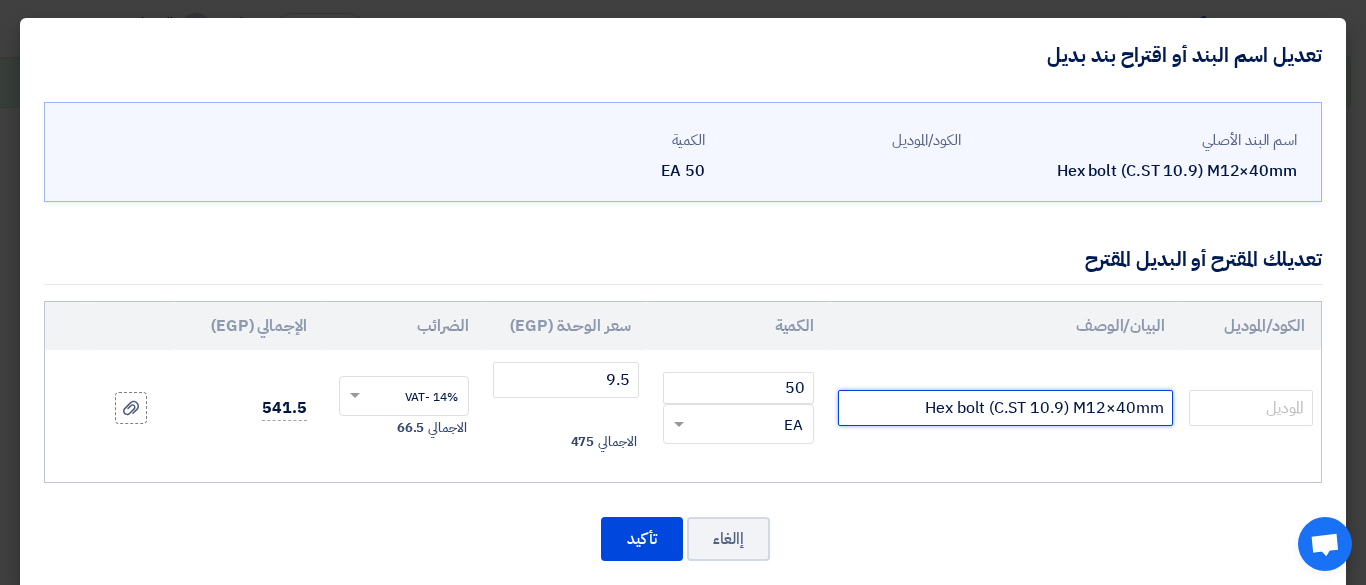 click on "Hex bolt (C.ST 10.9) M12×40mm" 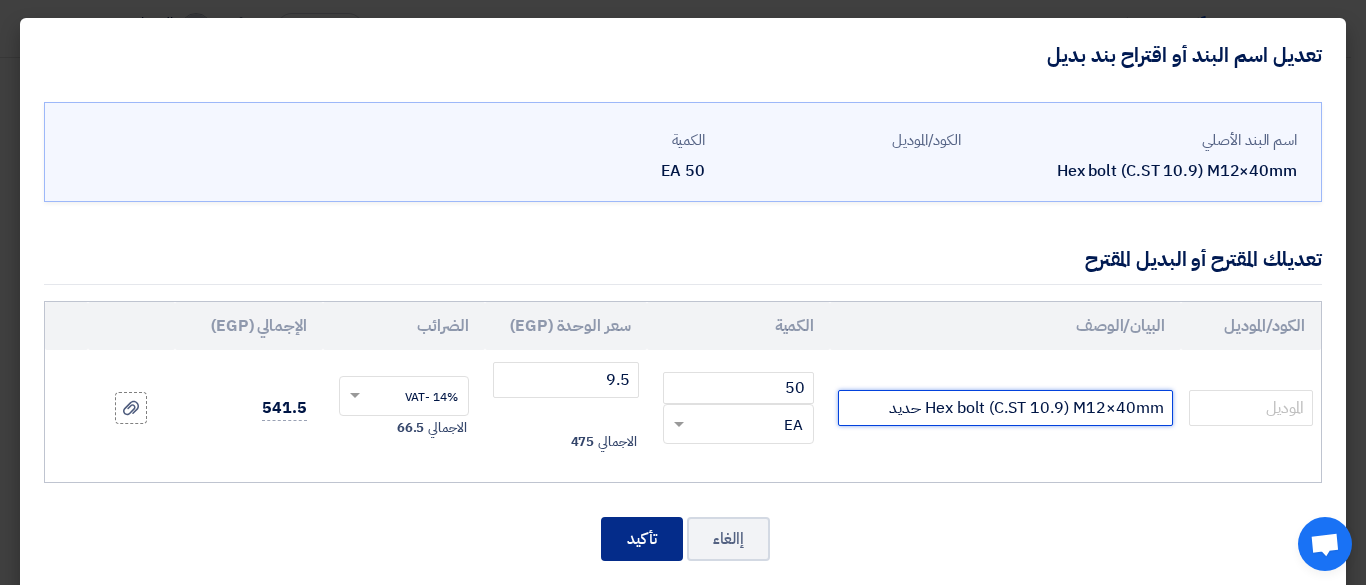 type on "Hex bolt (C.ST 10.9) M12×40mm حديد" 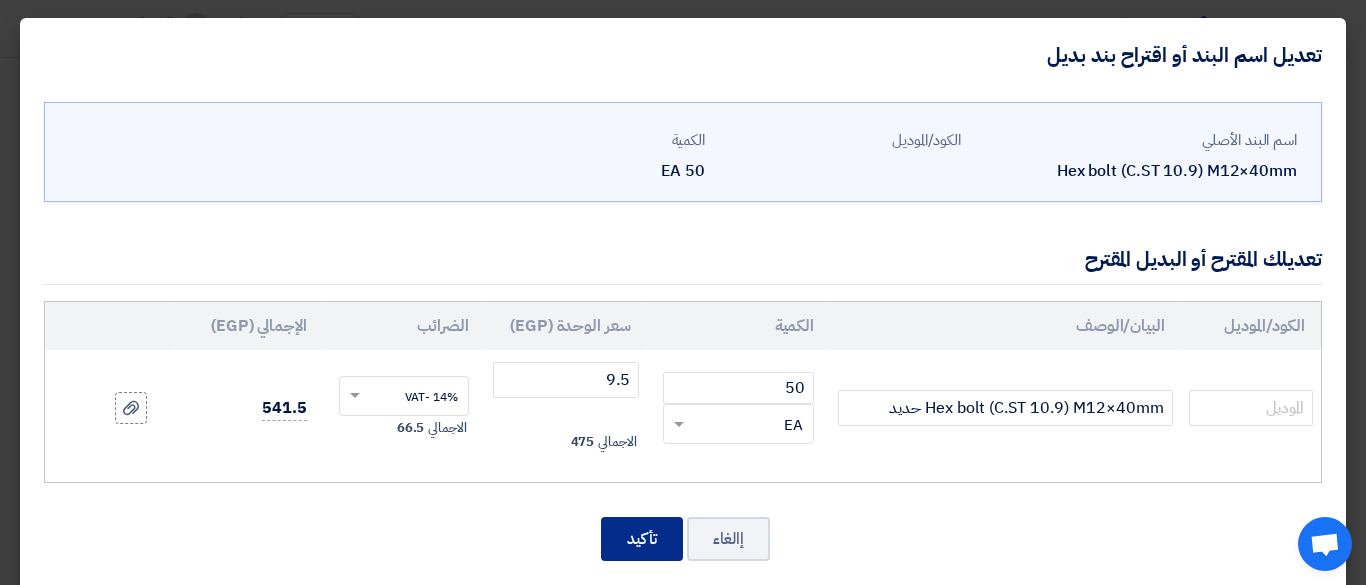 click on "تأكيد" 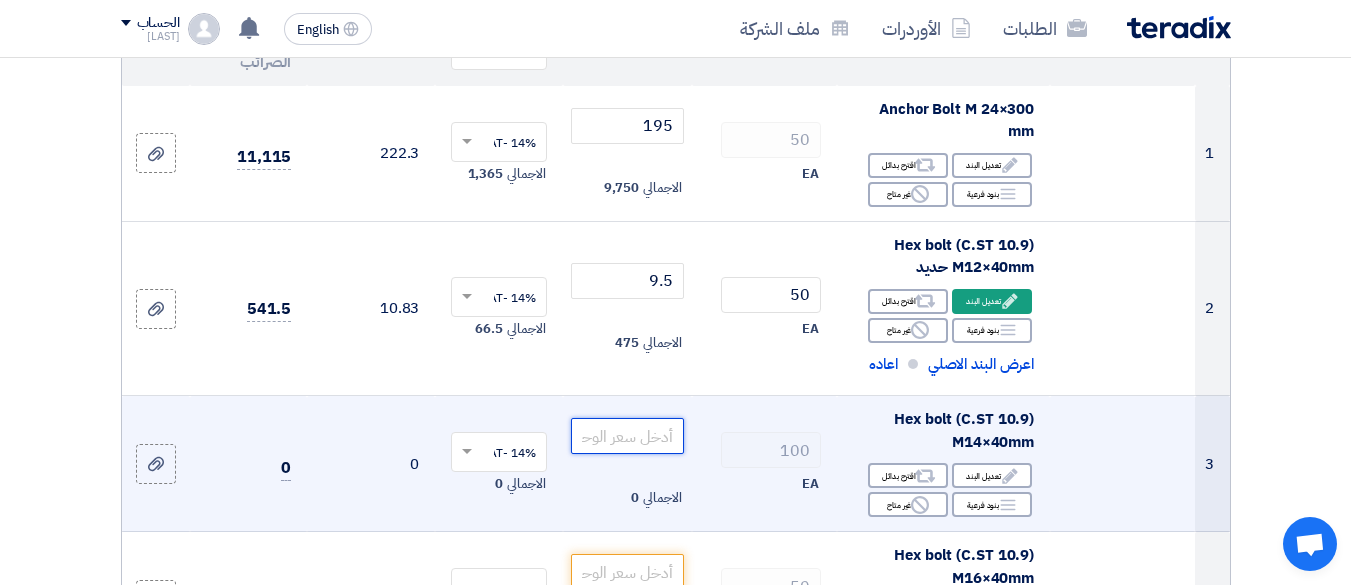 click 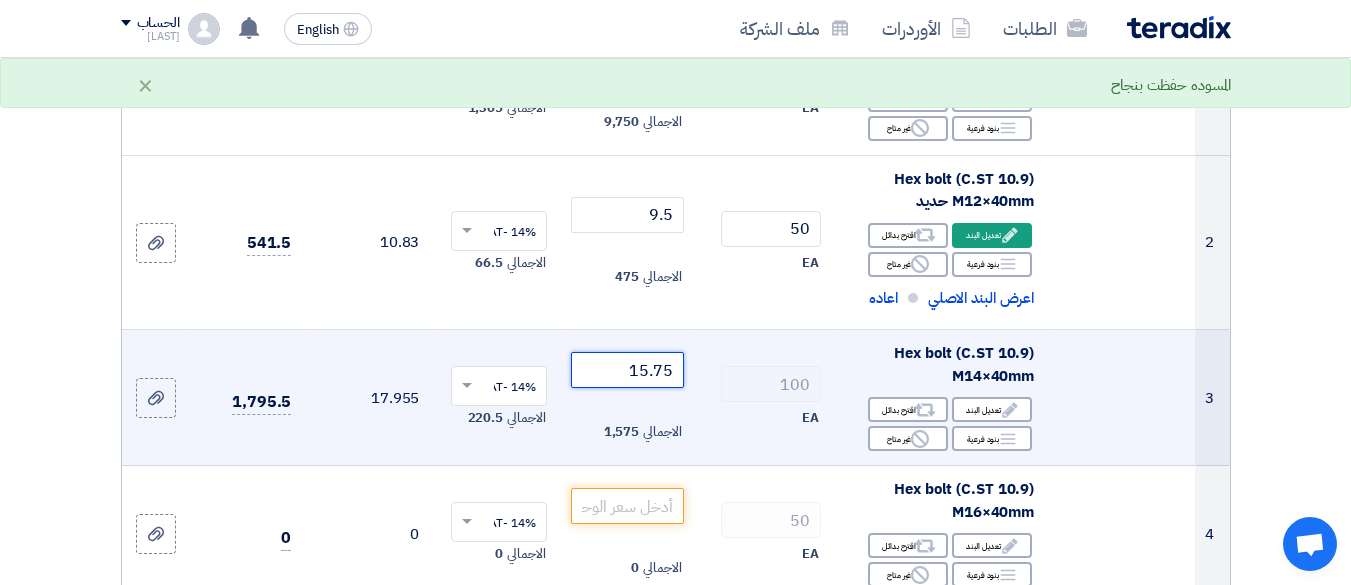 scroll, scrollTop: 400, scrollLeft: 0, axis: vertical 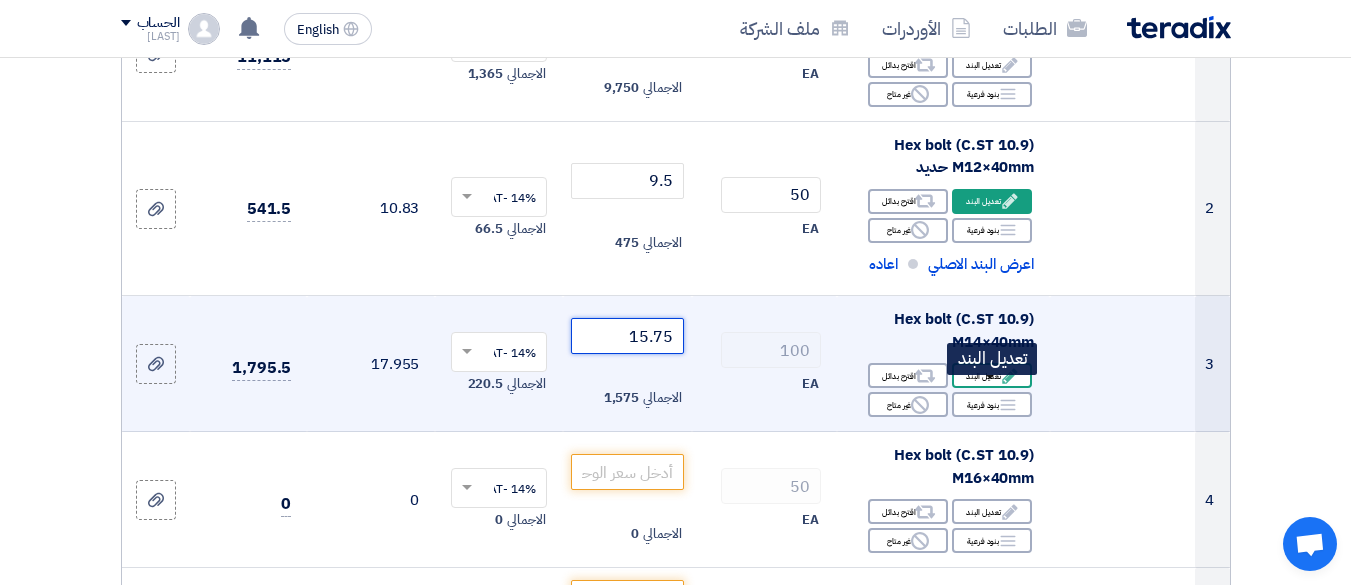 type on "15.75" 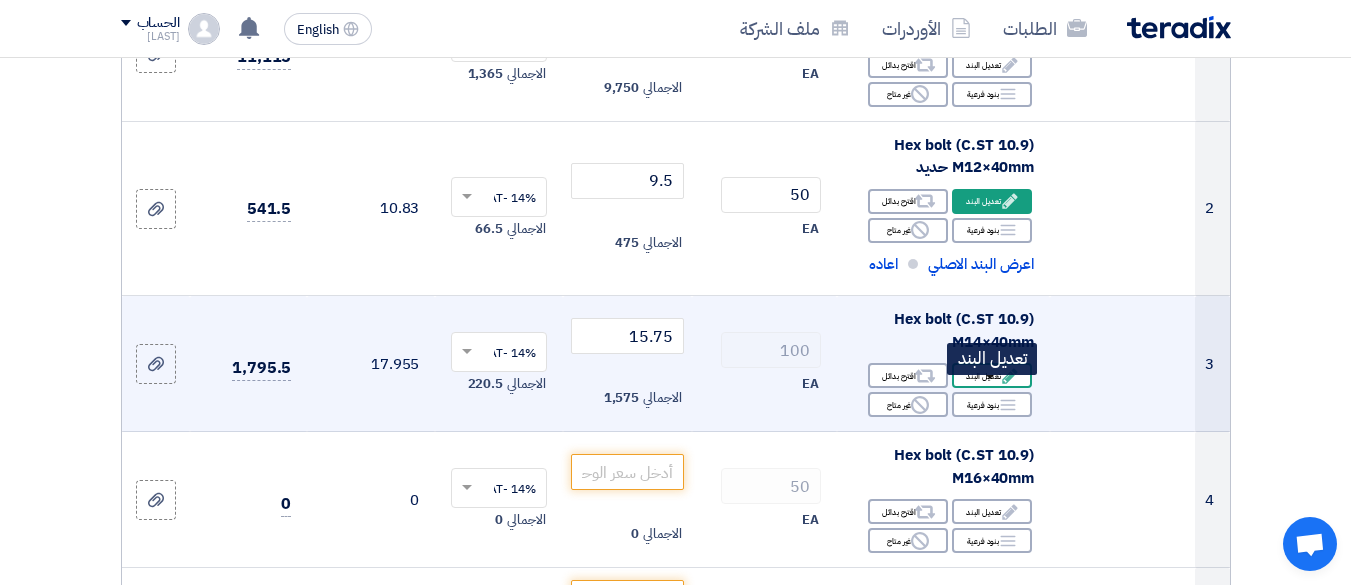 click on "Edit
تعديل البند" 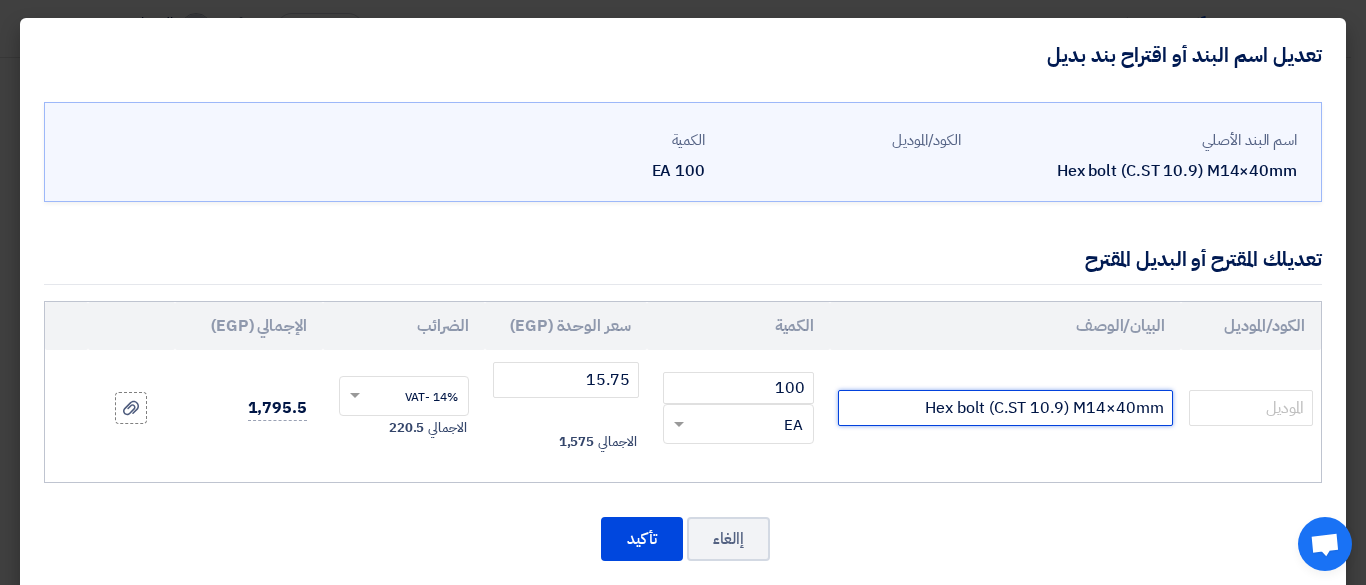 click on "Hex bolt (C.ST 10.9) M14×40mm" 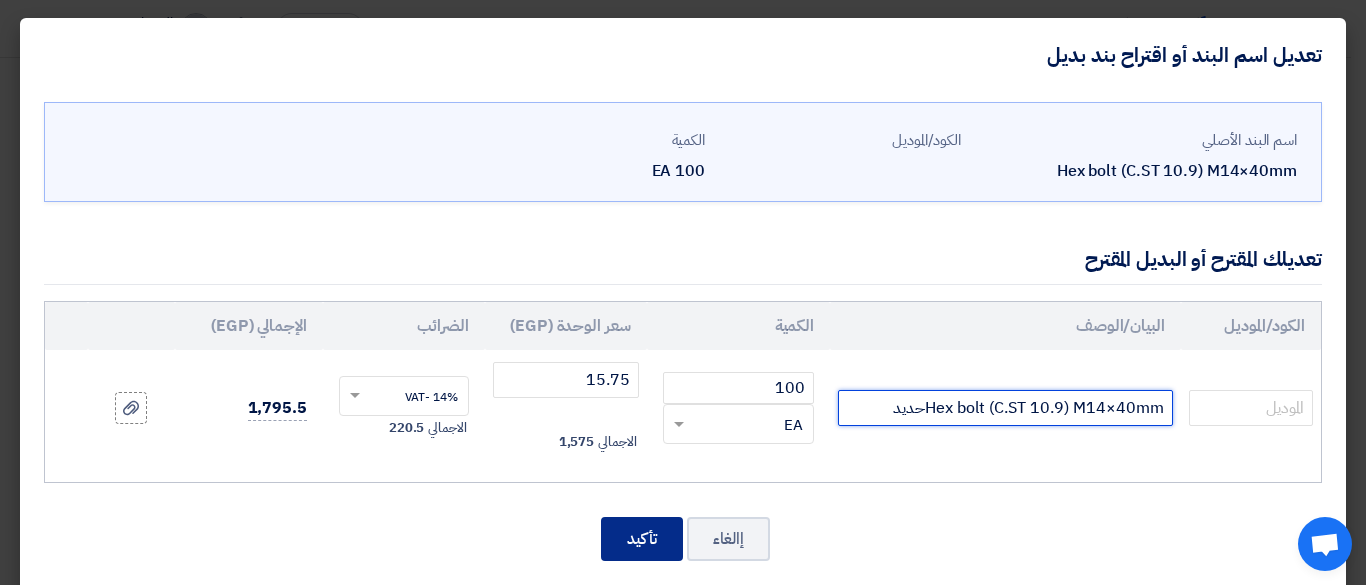 type on "Hex bolt (C.ST 10.9) M14×40mmحديد" 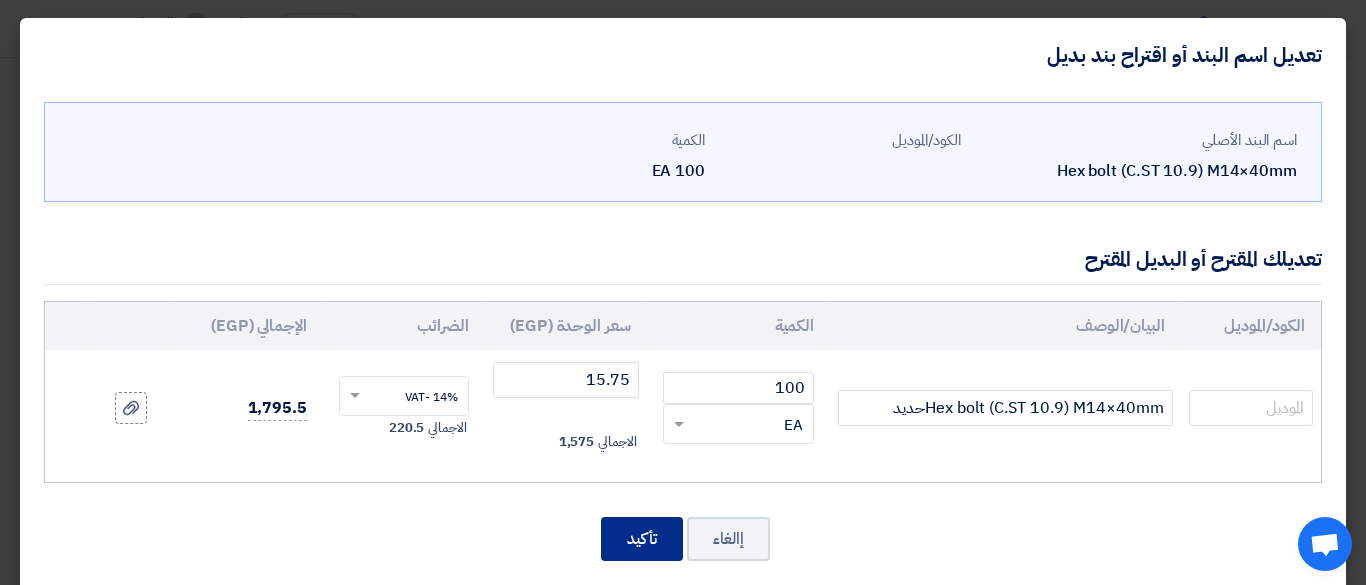 click on "تأكيد" 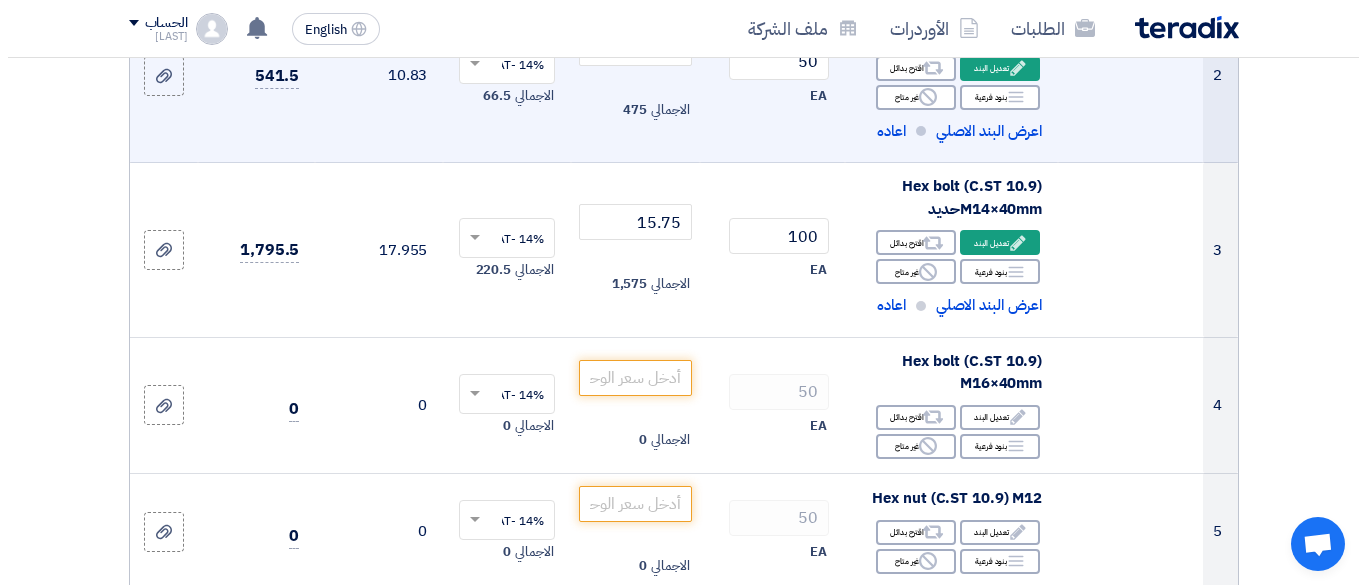 scroll, scrollTop: 600, scrollLeft: 0, axis: vertical 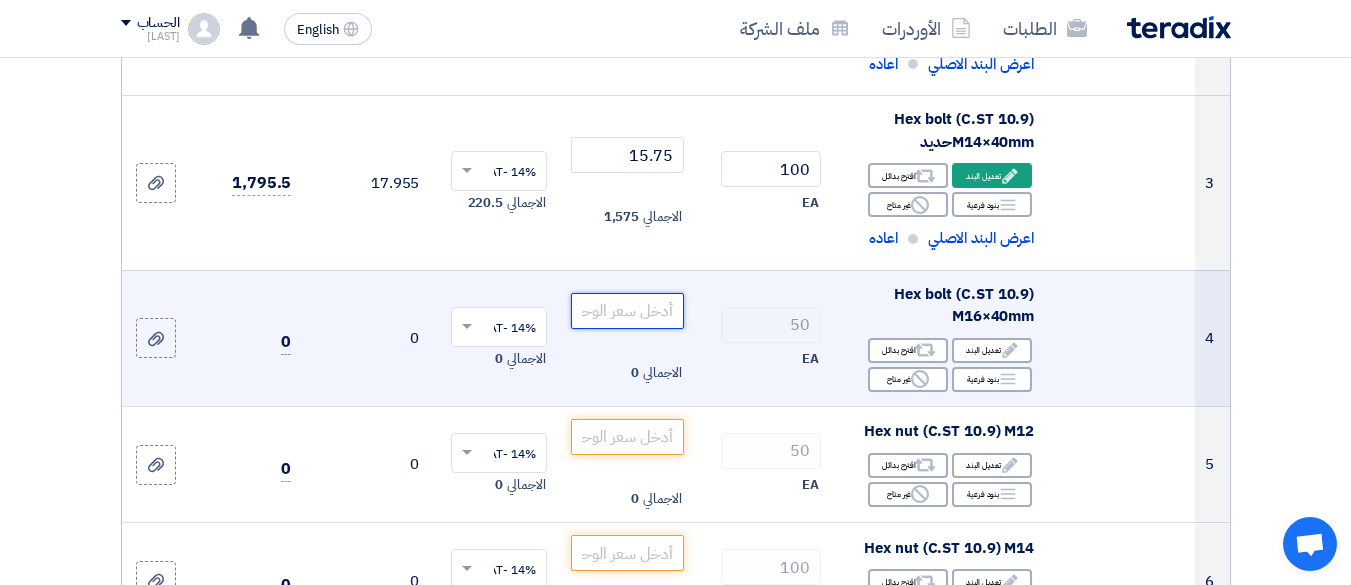 click 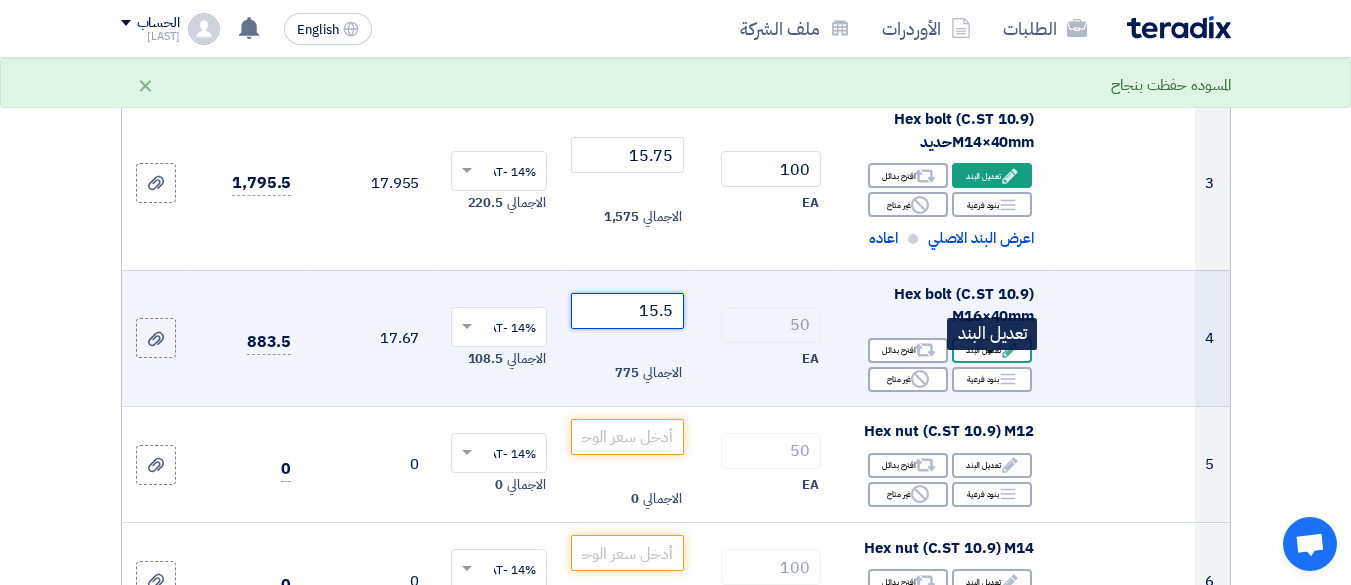 type on "15.5" 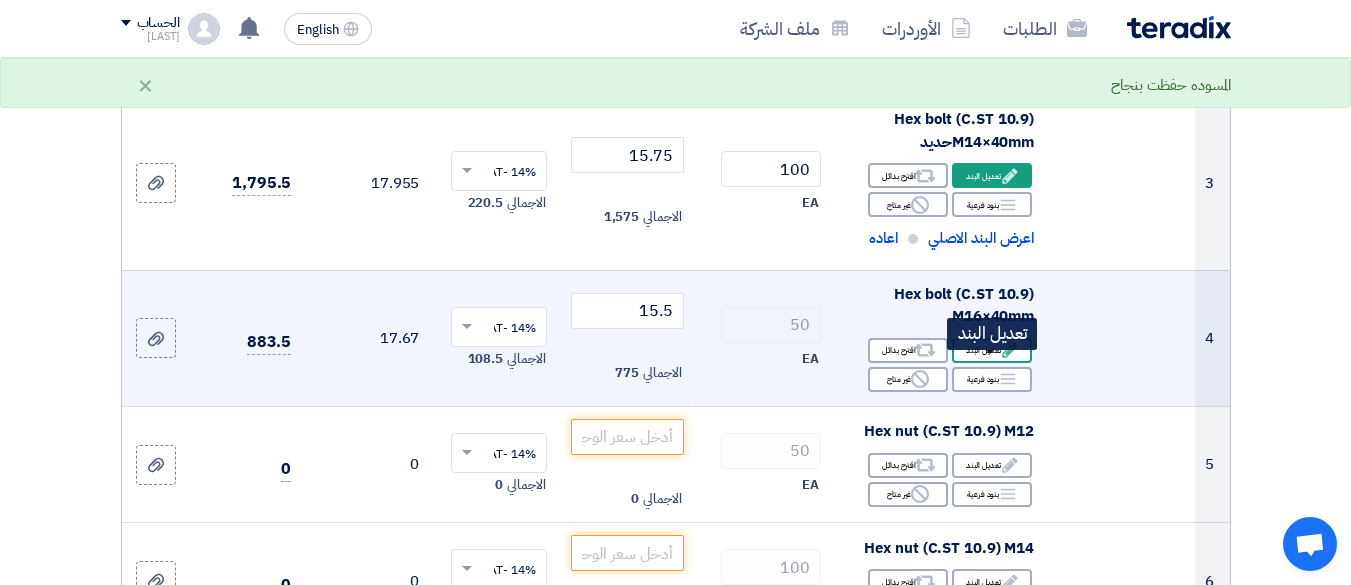 click on "Edit
تعديل البند" 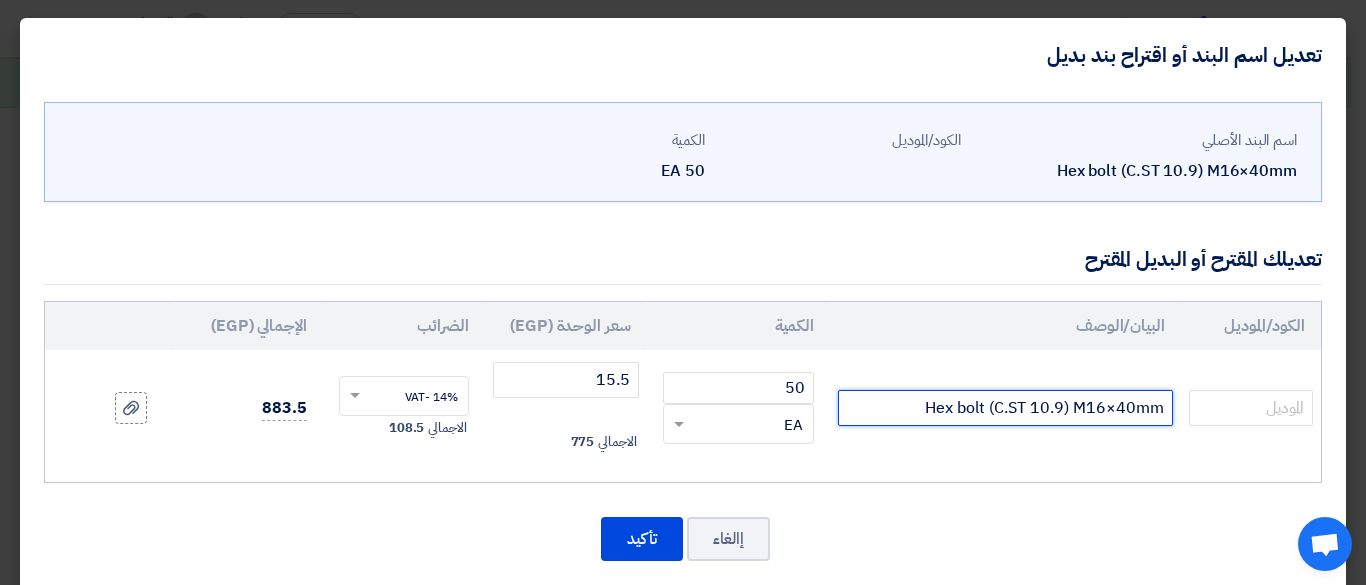 drag, startPoint x: 899, startPoint y: 399, endPoint x: 899, endPoint y: 377, distance: 22 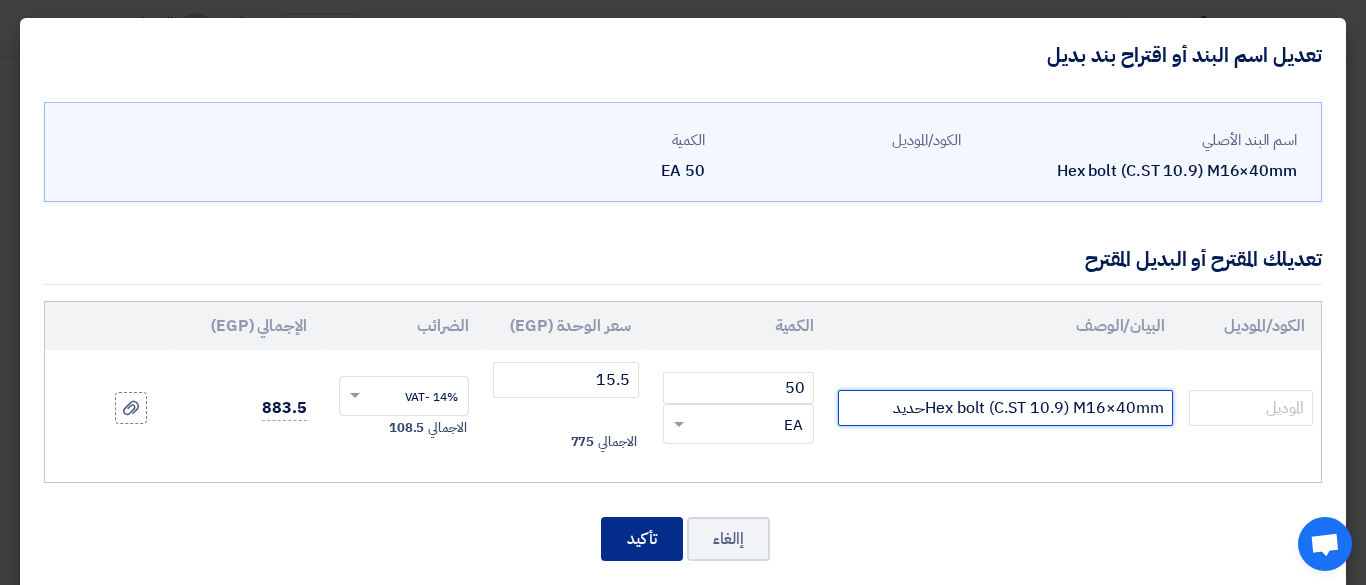 type on "Hex bolt (C.ST 10.9) M16×40mmحديد" 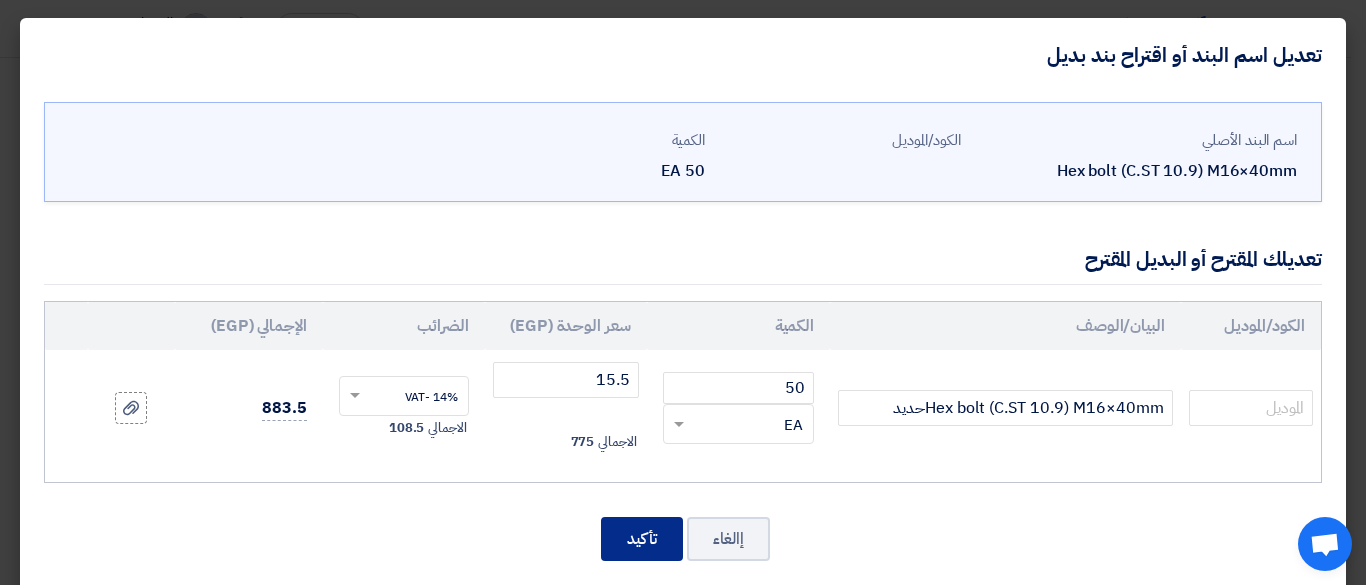 click on "تأكيد" 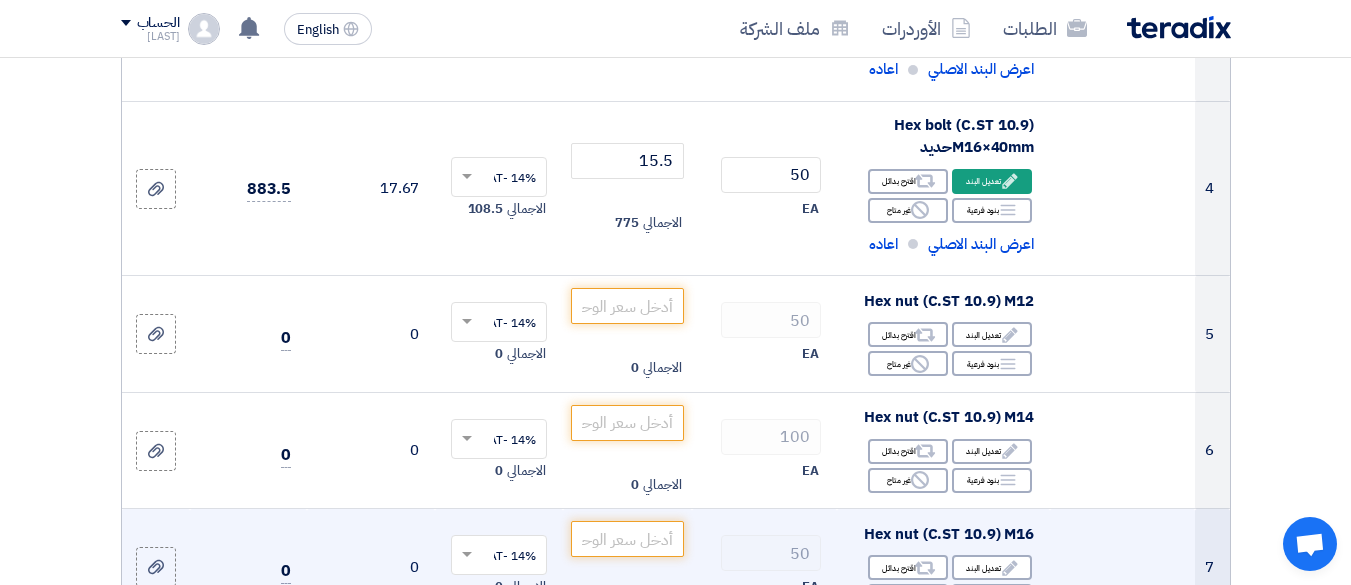 scroll, scrollTop: 749, scrollLeft: 0, axis: vertical 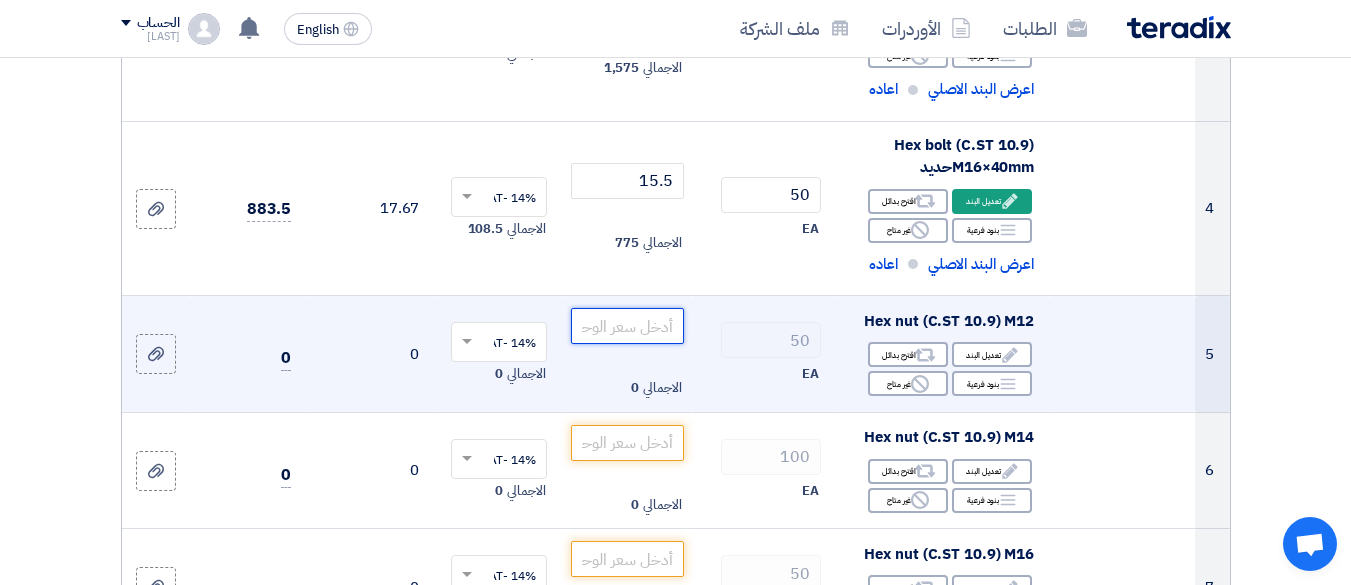 click 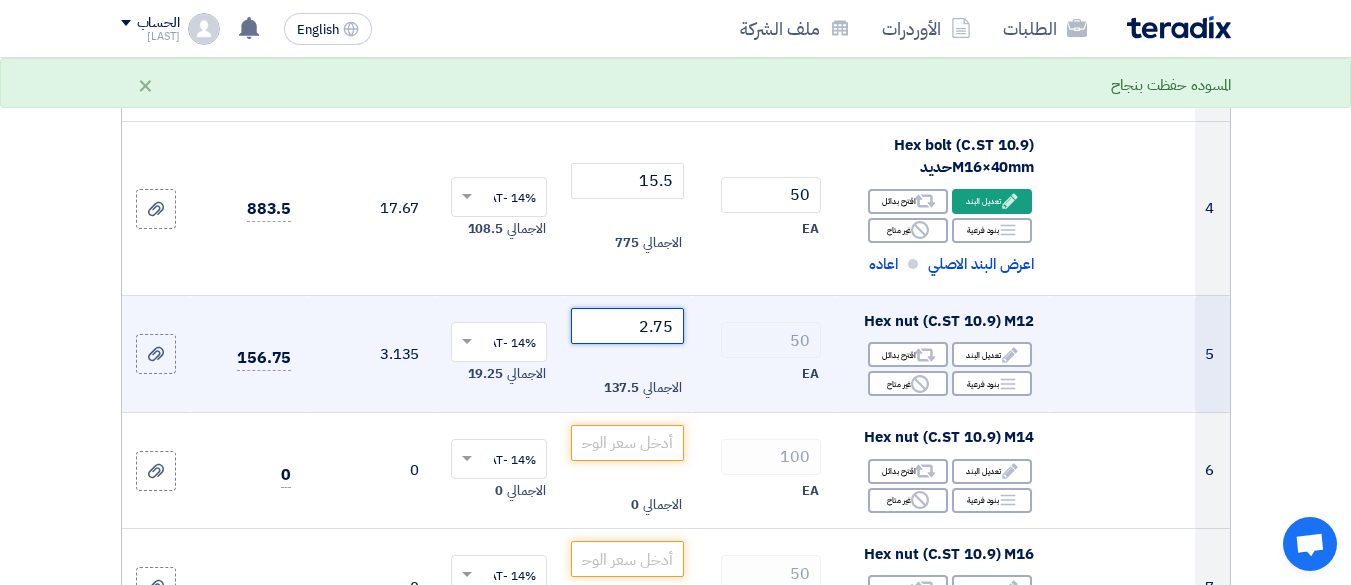 type on "2.75" 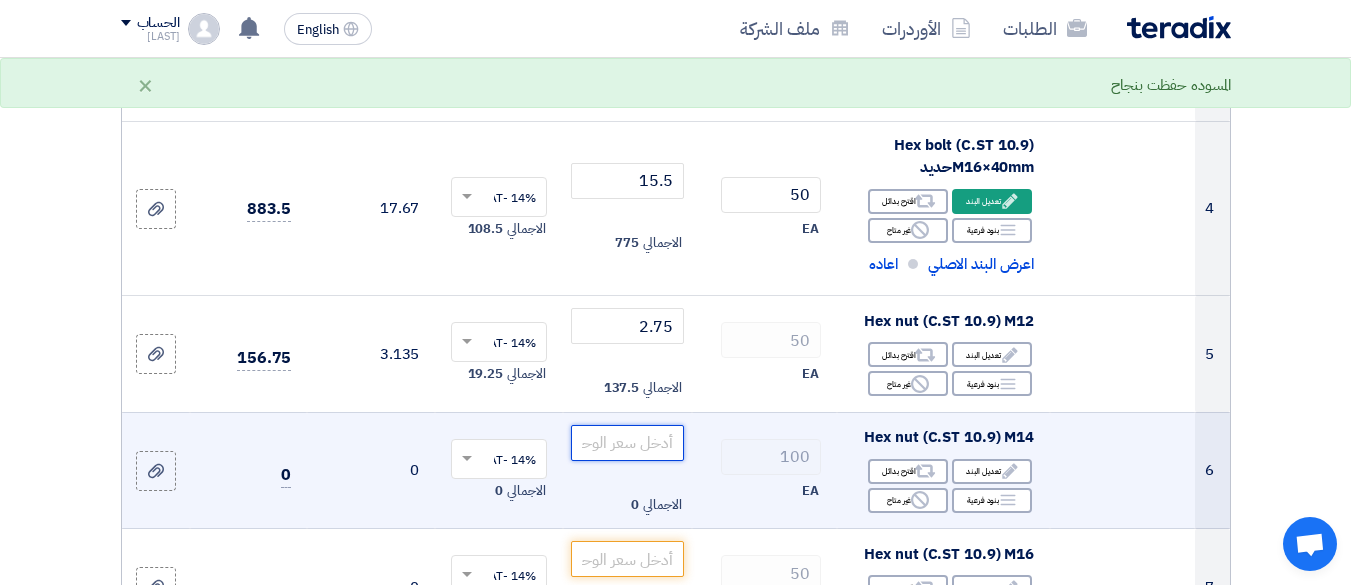 click 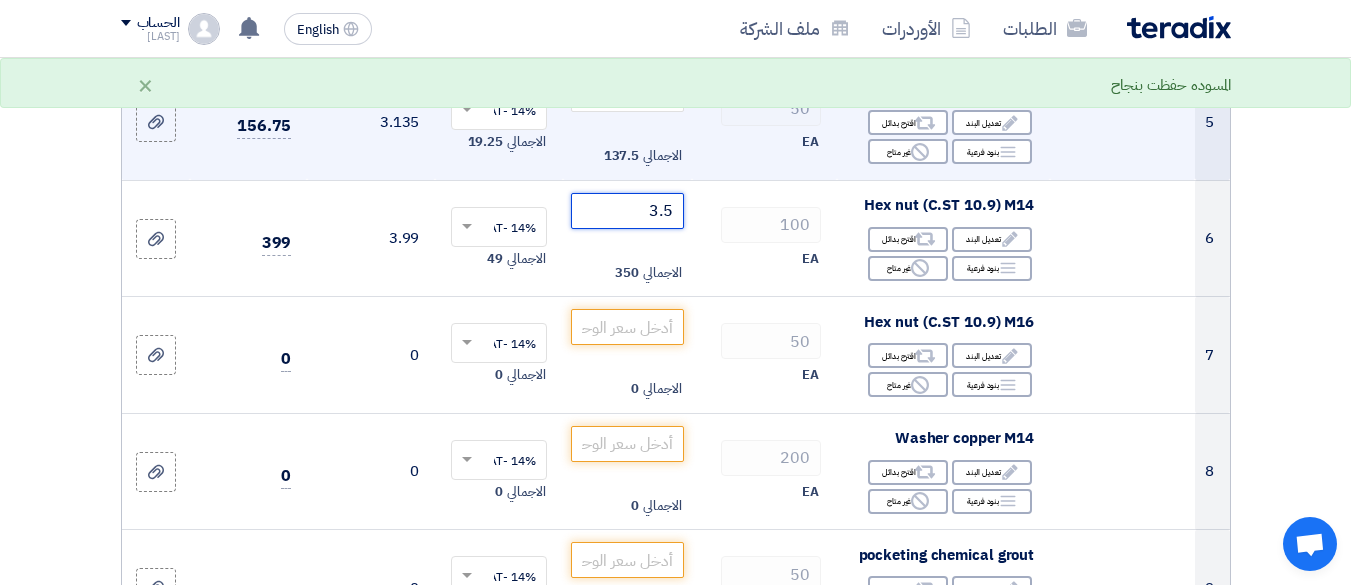 scroll, scrollTop: 1049, scrollLeft: 0, axis: vertical 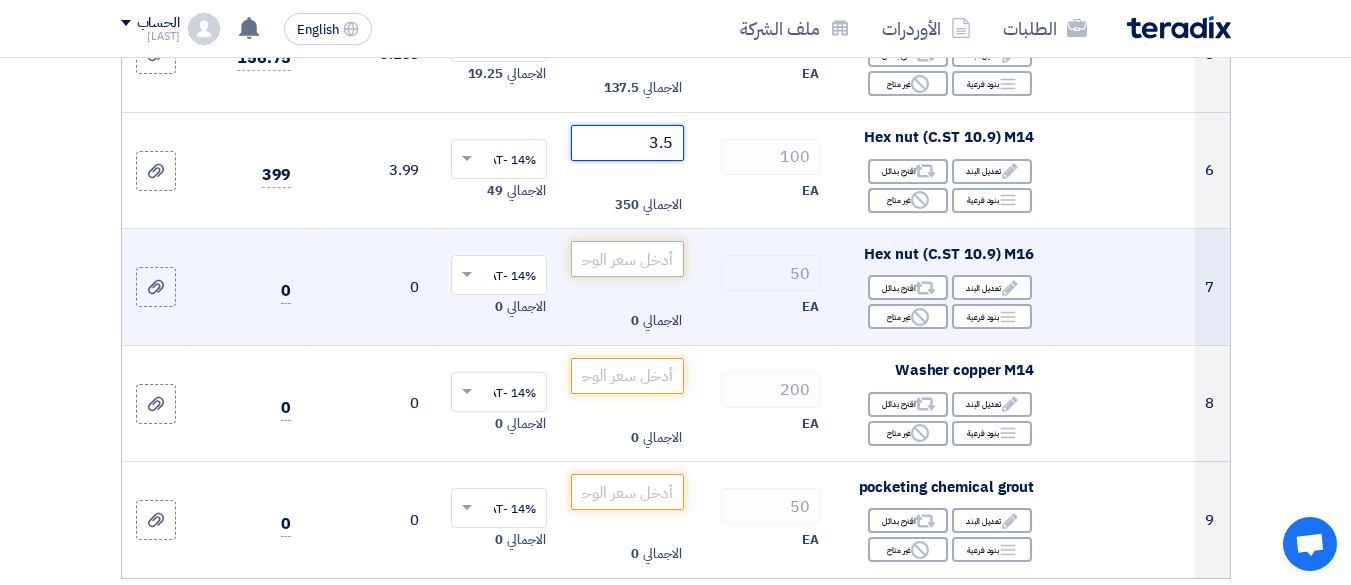type on "3.5" 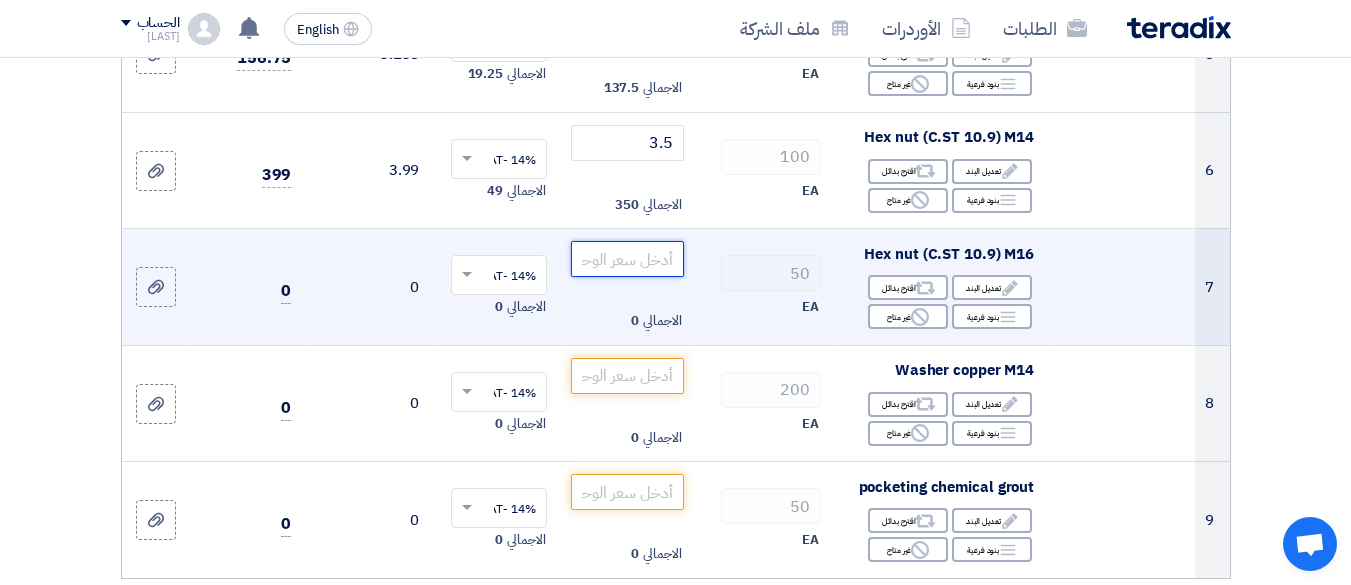 click 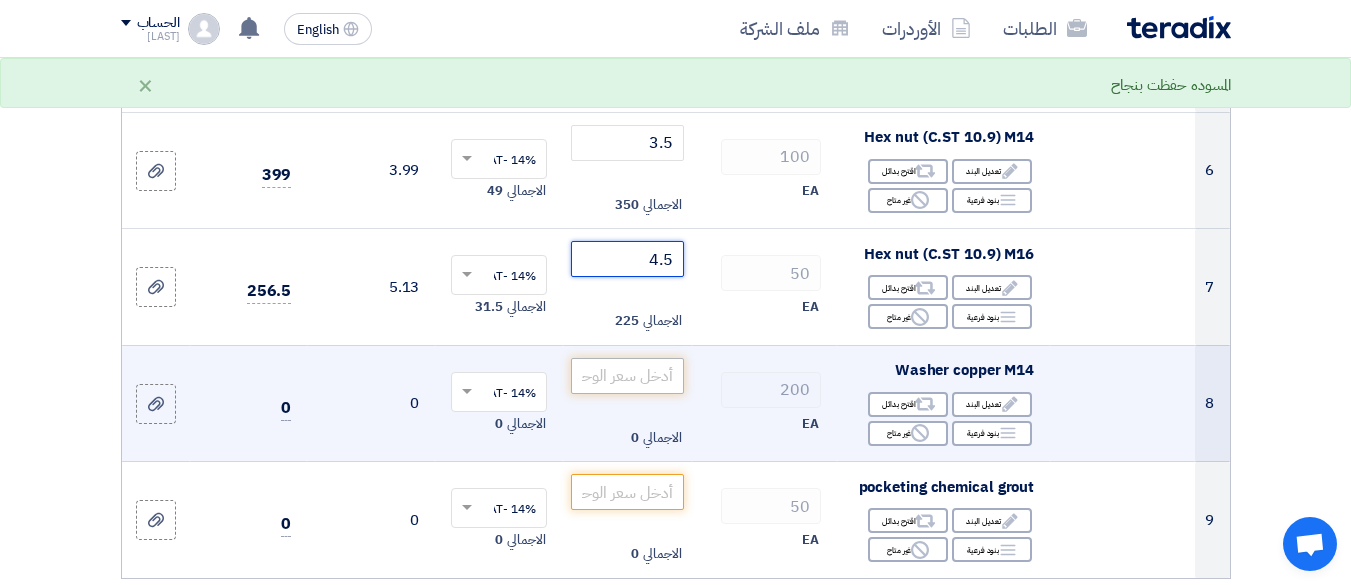 type on "4.5" 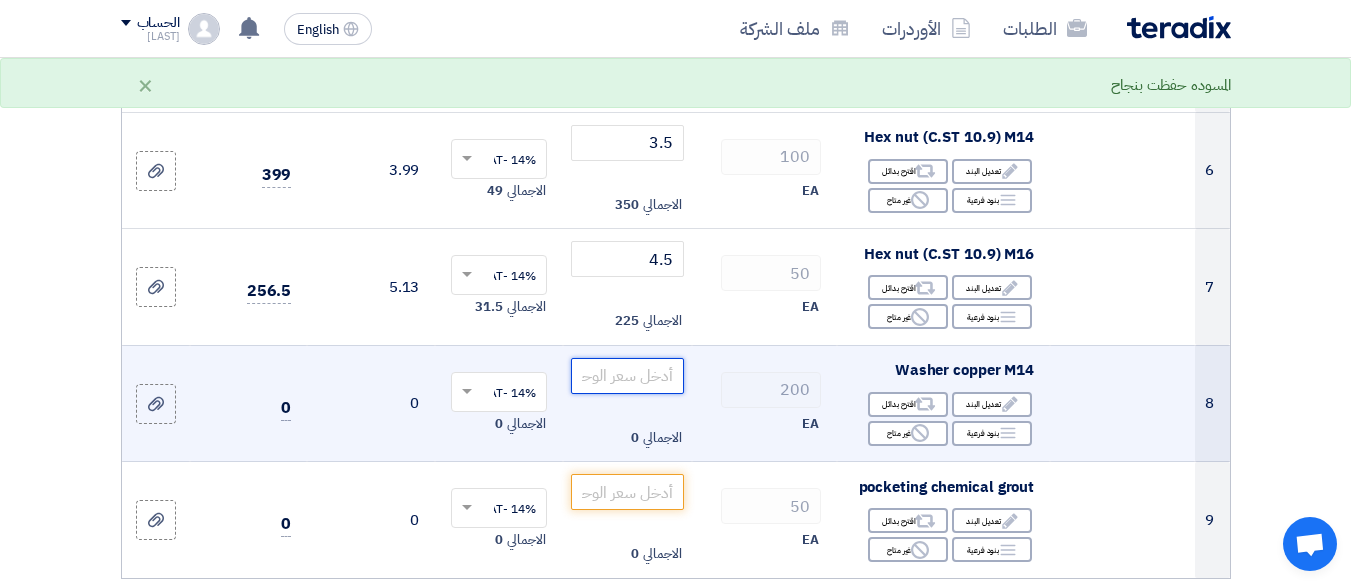 click 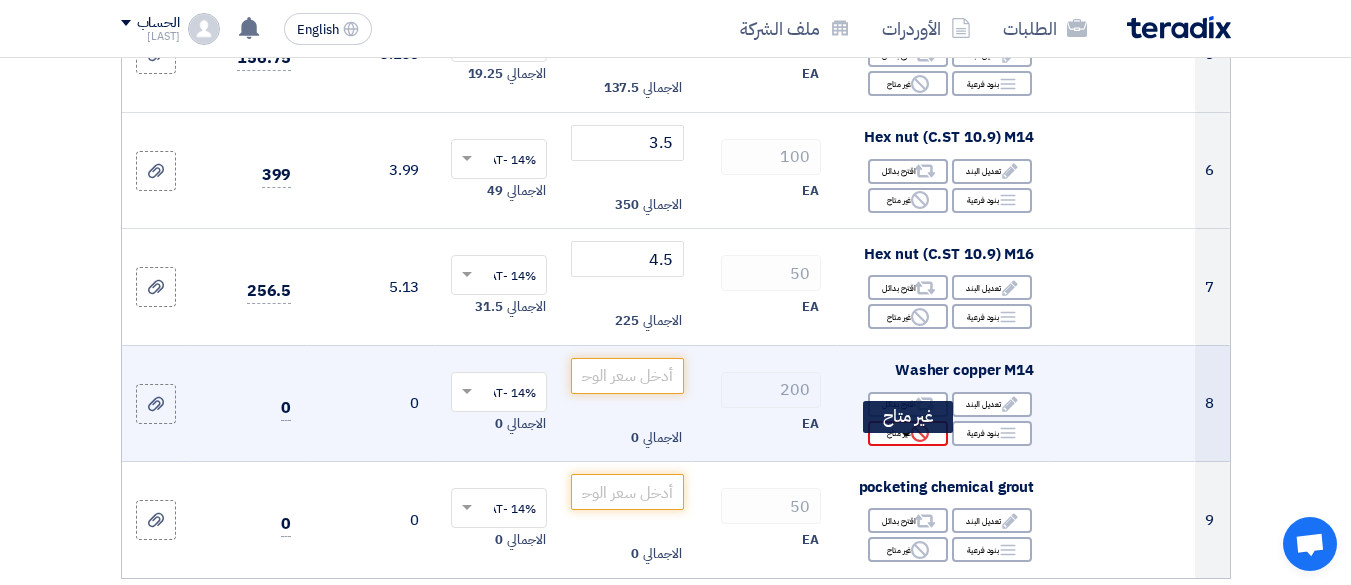 click 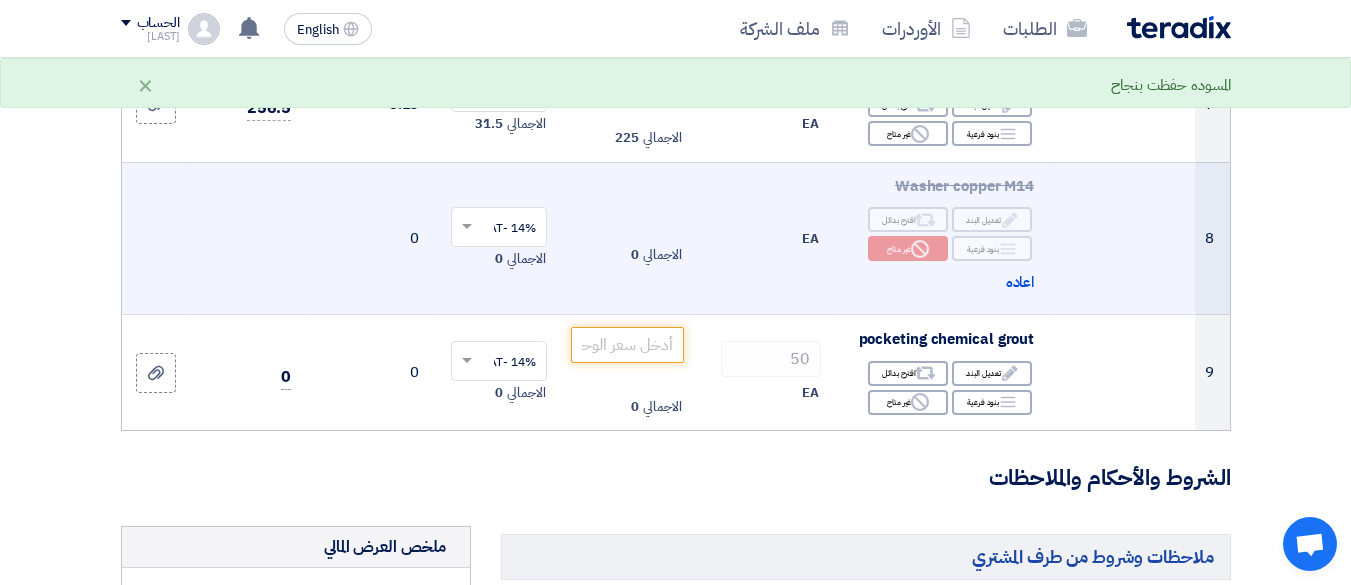 scroll, scrollTop: 1249, scrollLeft: 0, axis: vertical 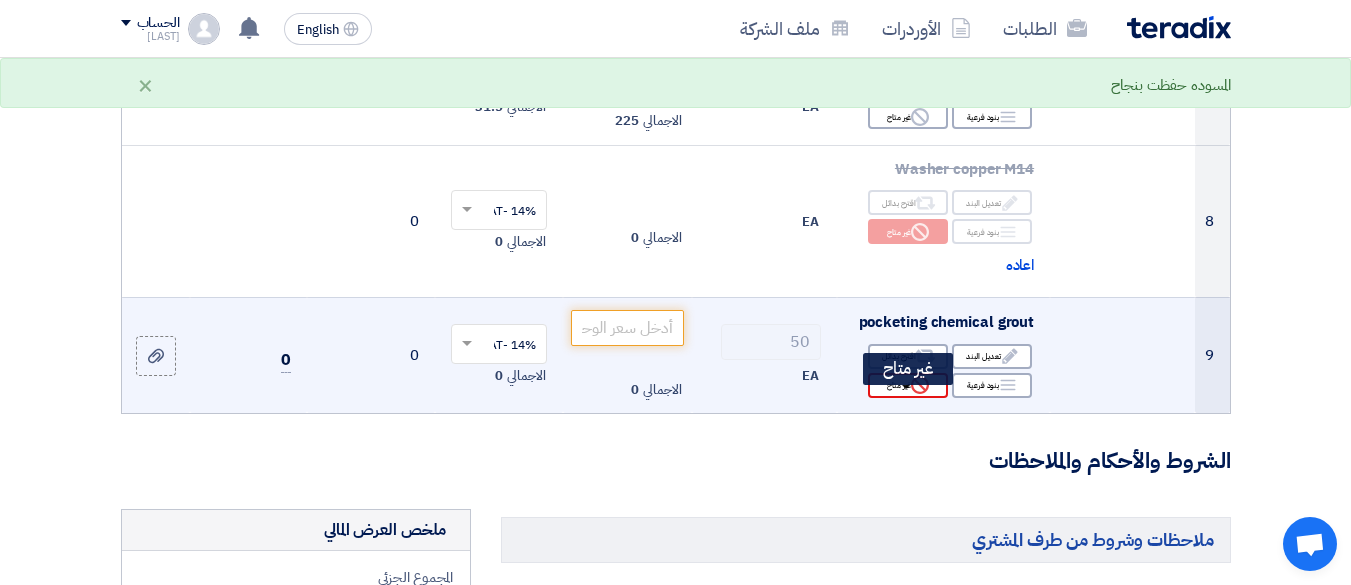 click on "Reject
غير متاح" 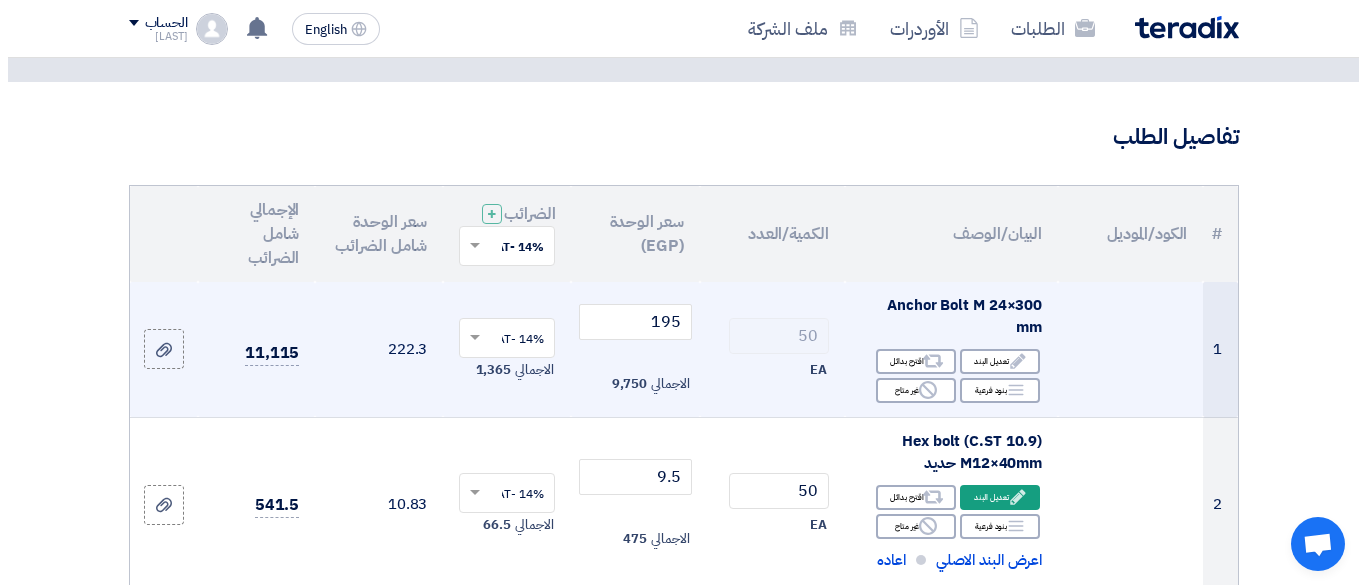 scroll, scrollTop: 200, scrollLeft: 0, axis: vertical 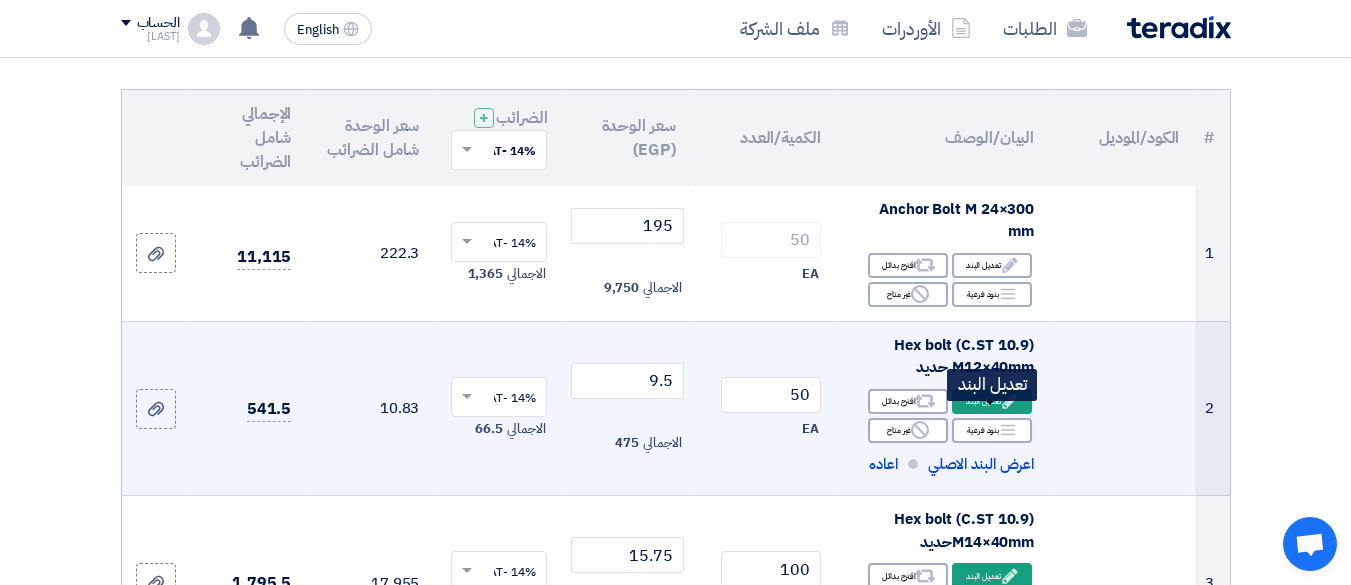 click on "Edit" 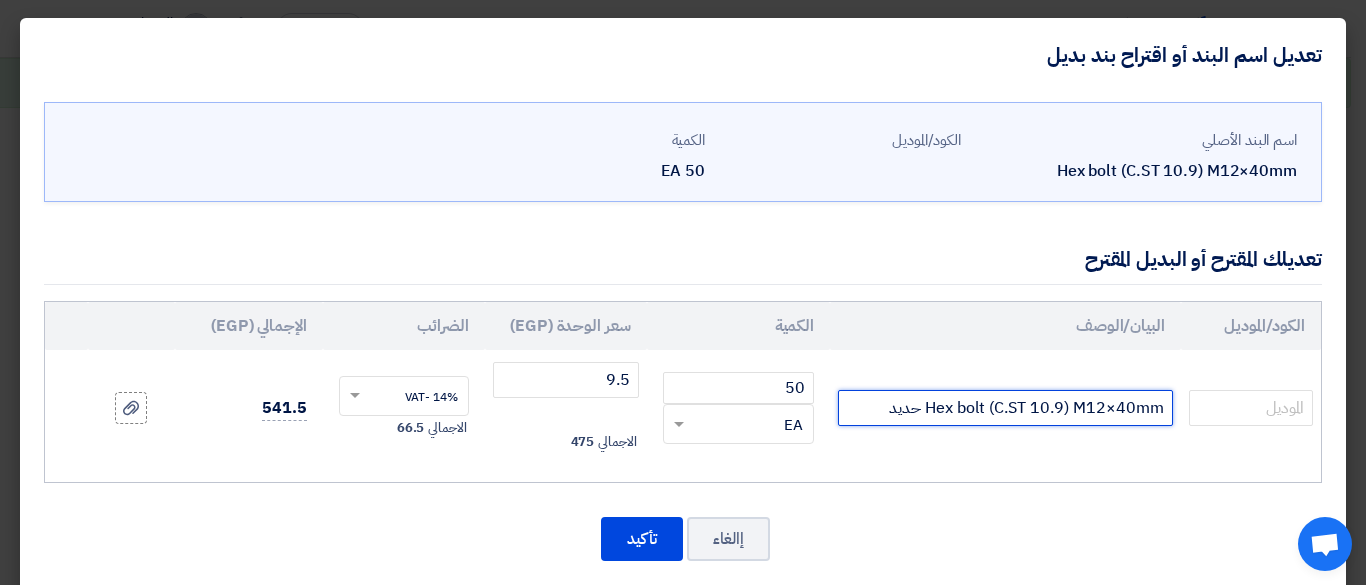 click on "Hex bolt (C.ST 10.9) M12×40mm حديد" 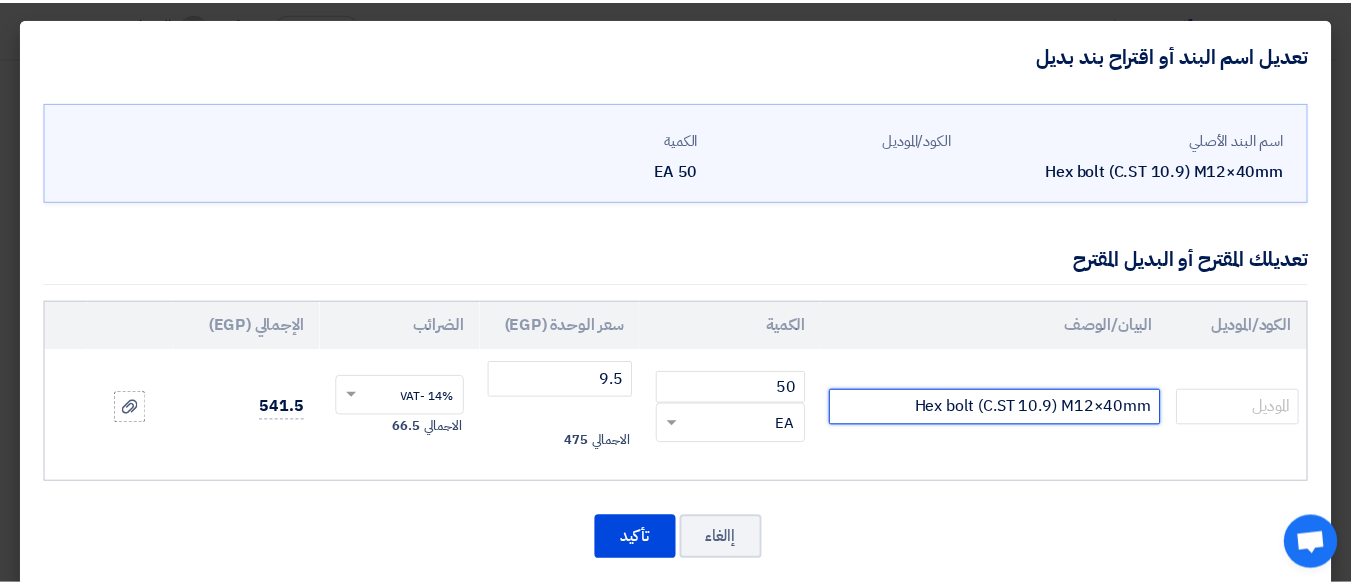 scroll, scrollTop: 27, scrollLeft: 0, axis: vertical 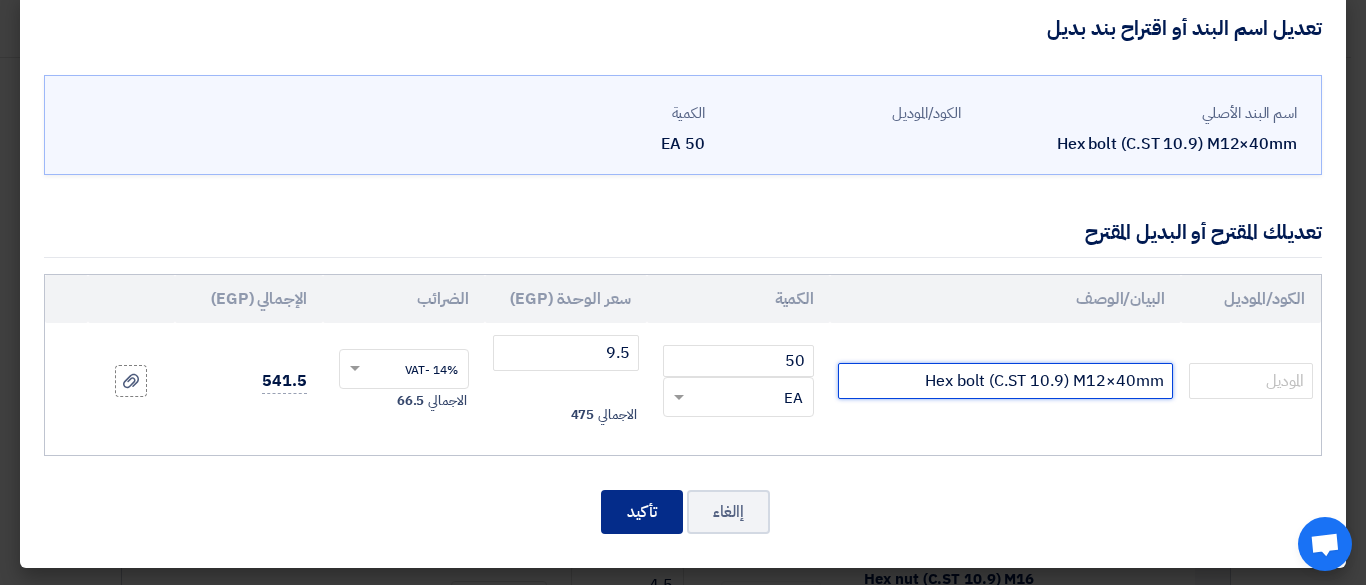type on "Hex bolt (C.ST 10.9) M12×40mm" 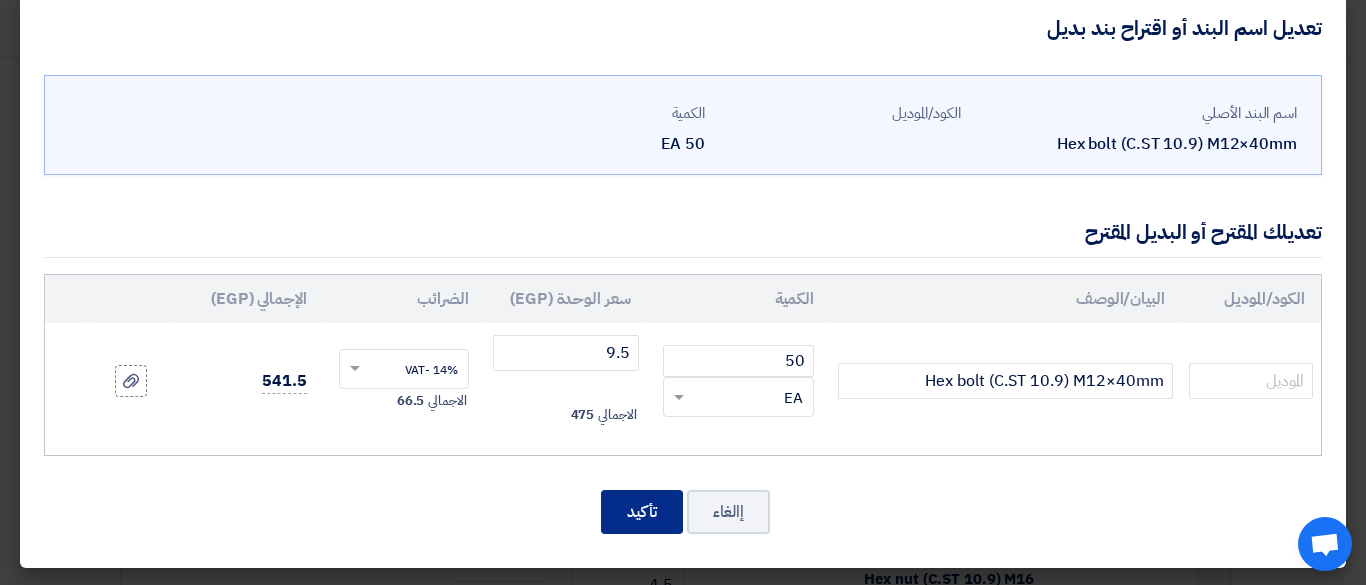 click on "تأكيد" 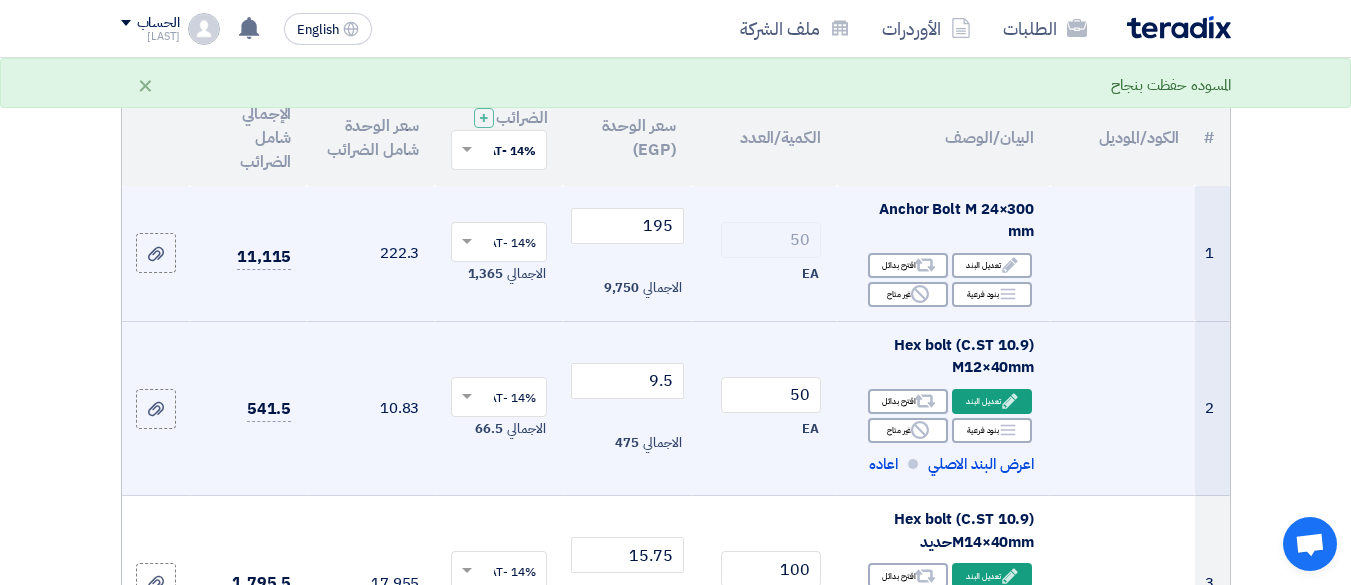 scroll, scrollTop: 300, scrollLeft: 0, axis: vertical 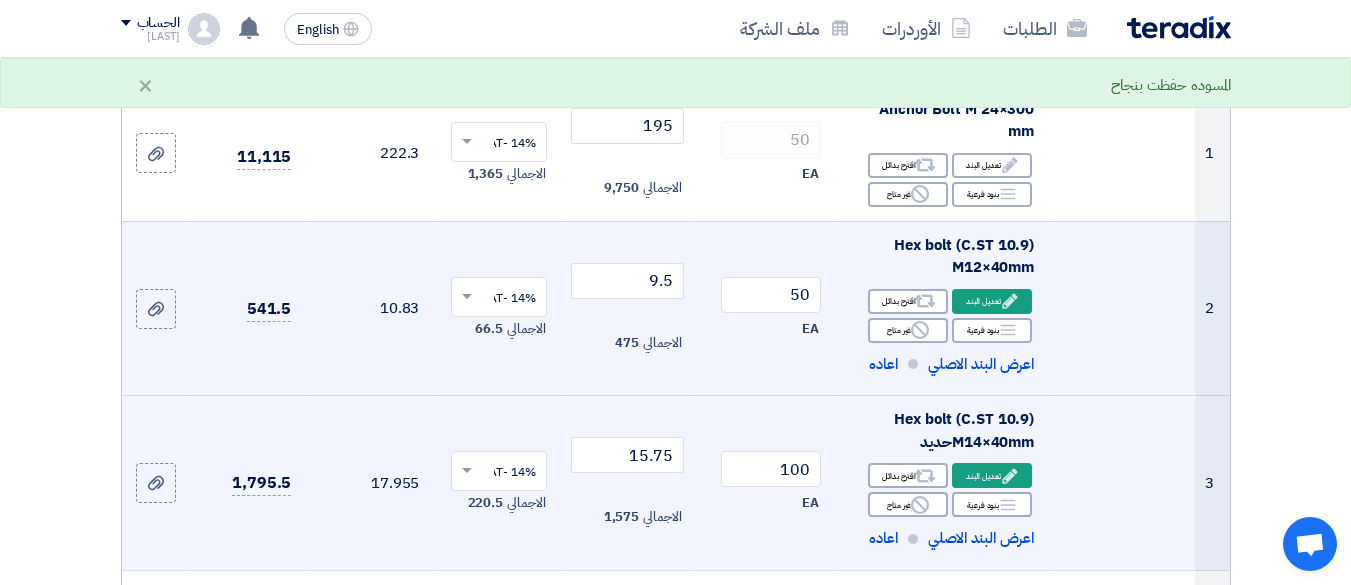 click on "Hex bolt (C.ST 10.9) M14×40mmحديد" 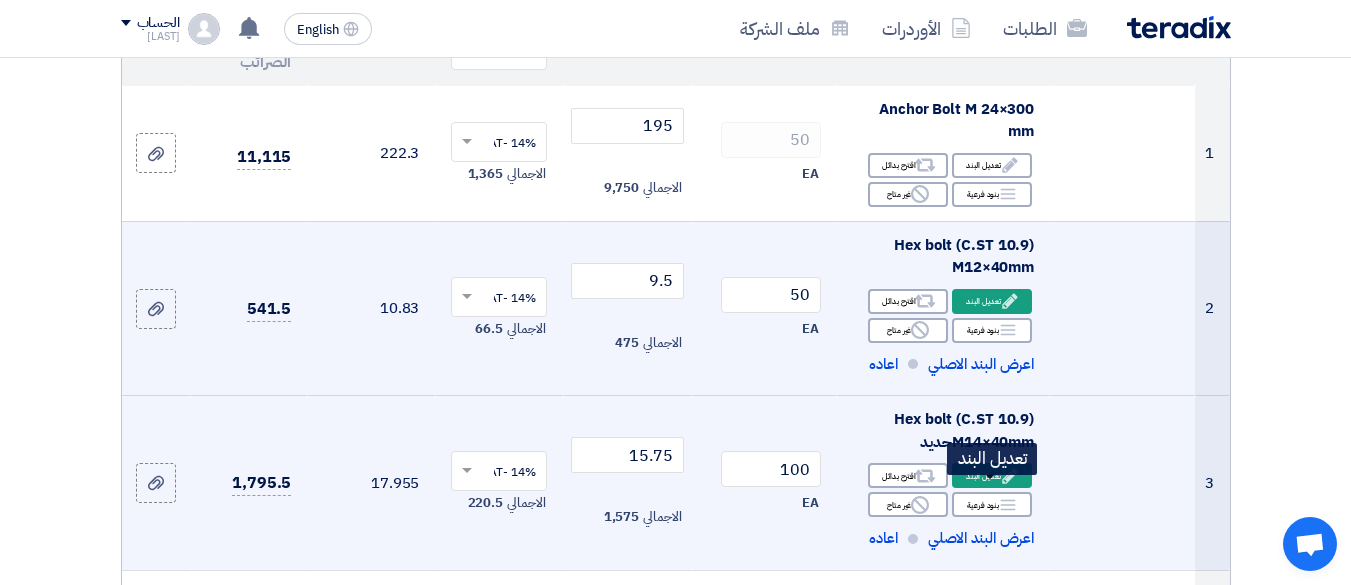 click on "Edit
تعديل البند" 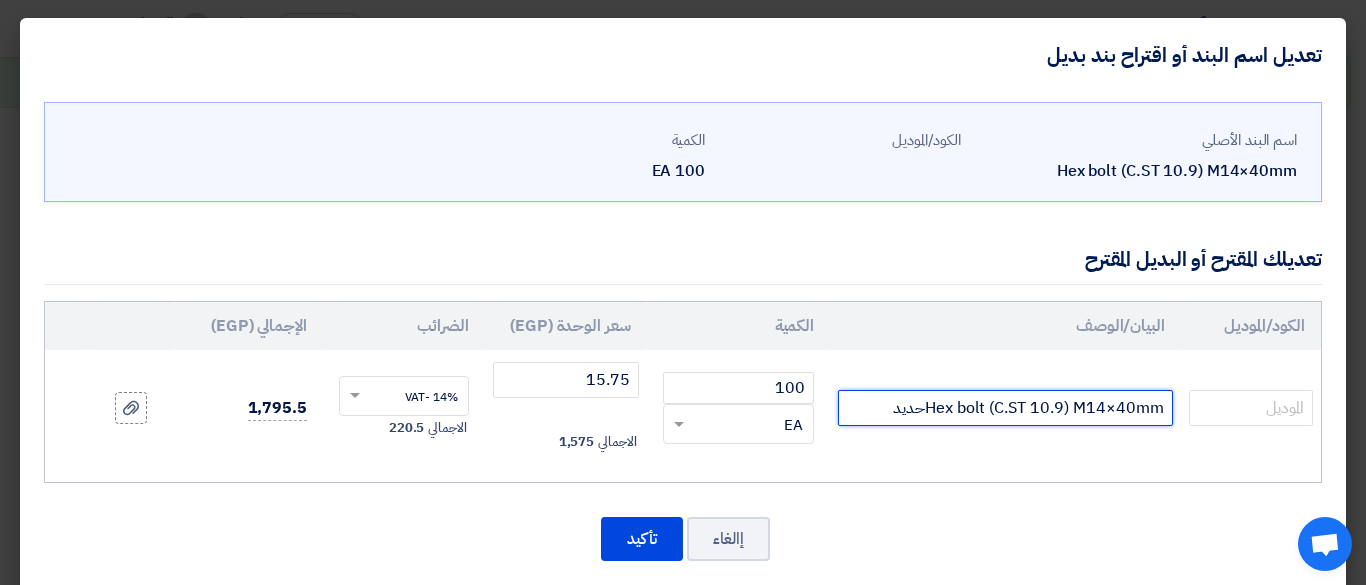 click on "Hex bolt (C.ST 10.9) M14×40mmحديد" 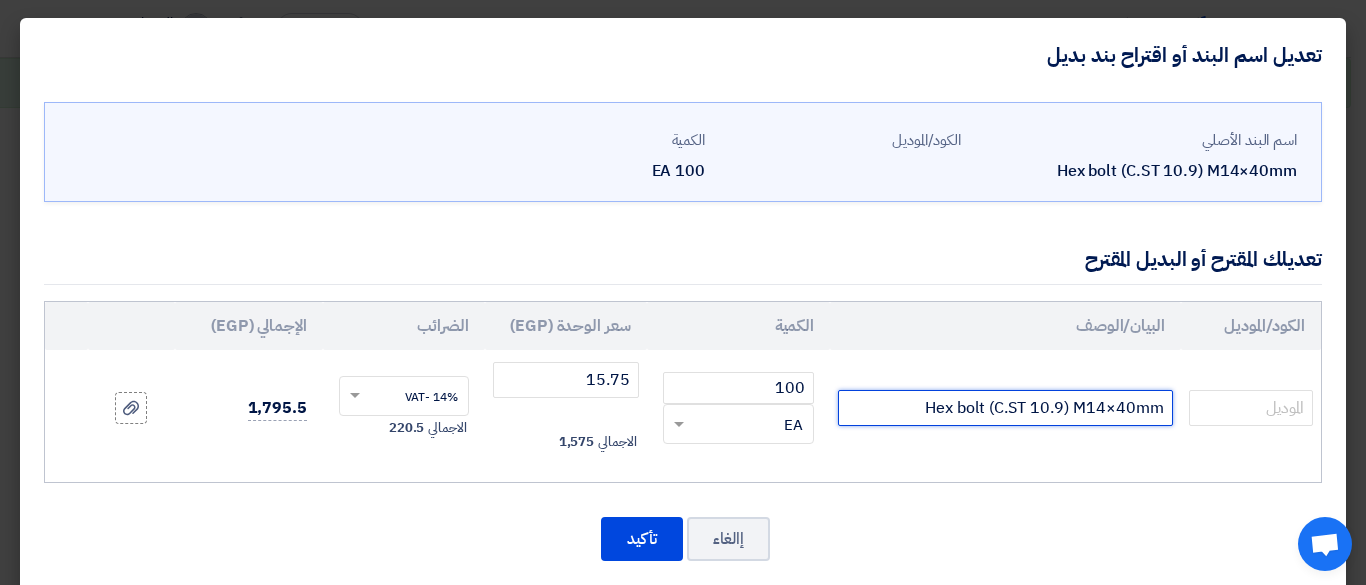 type on "Hex bolt (C.ST 10.9) M14×40mm" 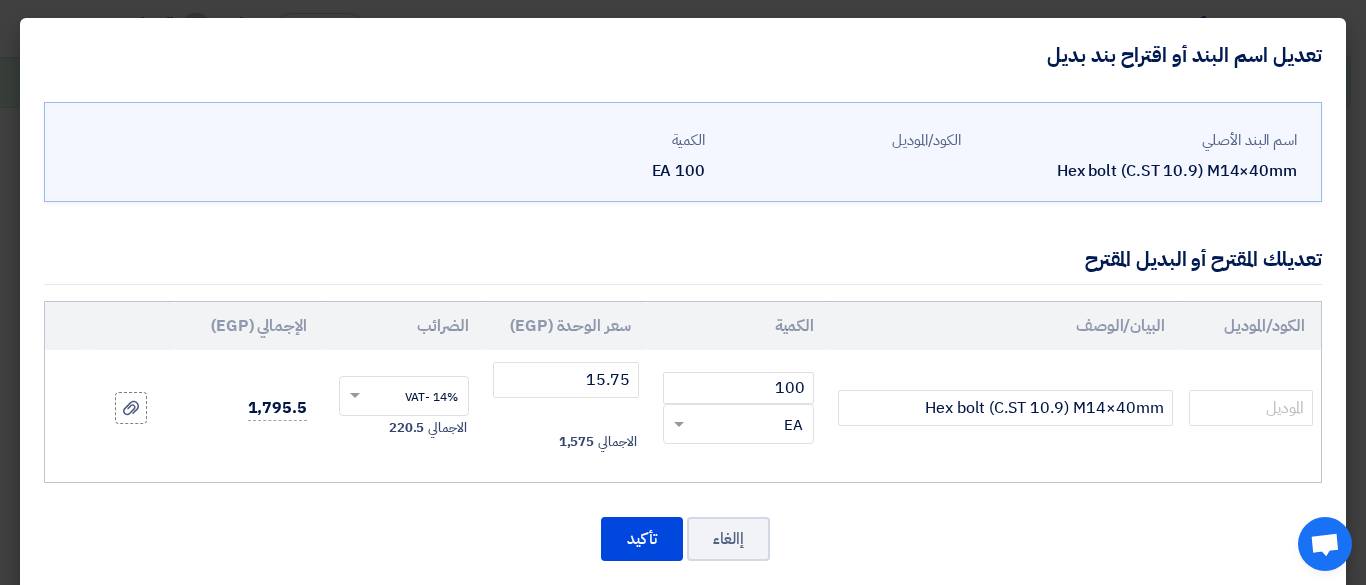 click on "Hex bolt (C.ST 10.9) M14×40mm" 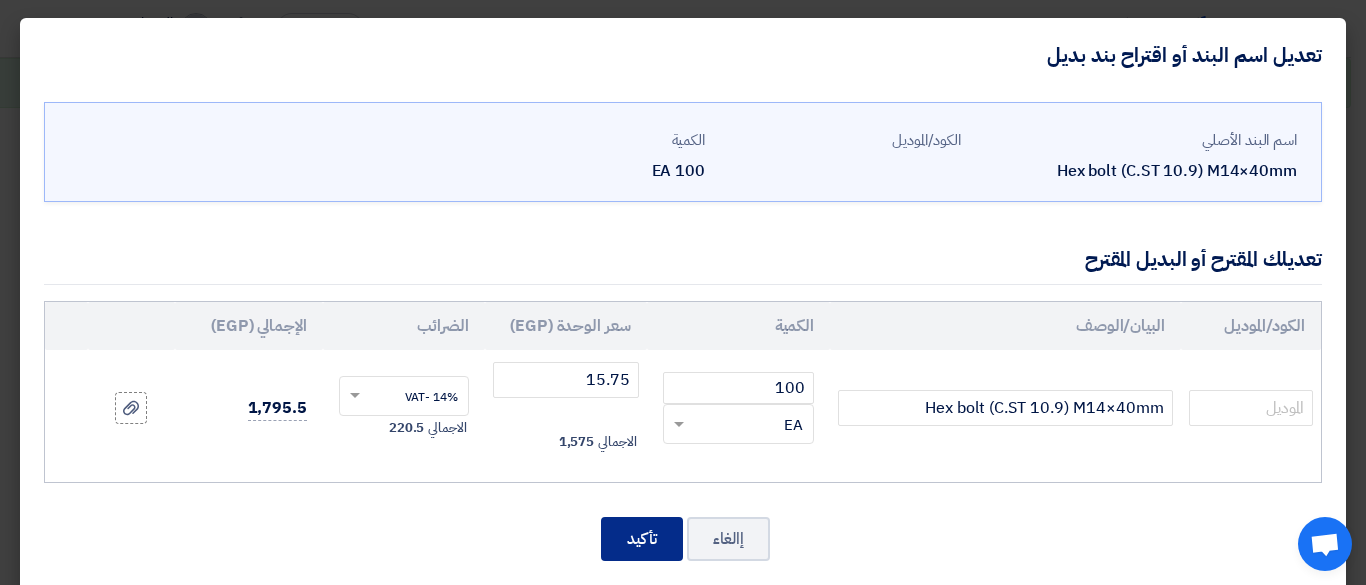 click on "تأكيد" 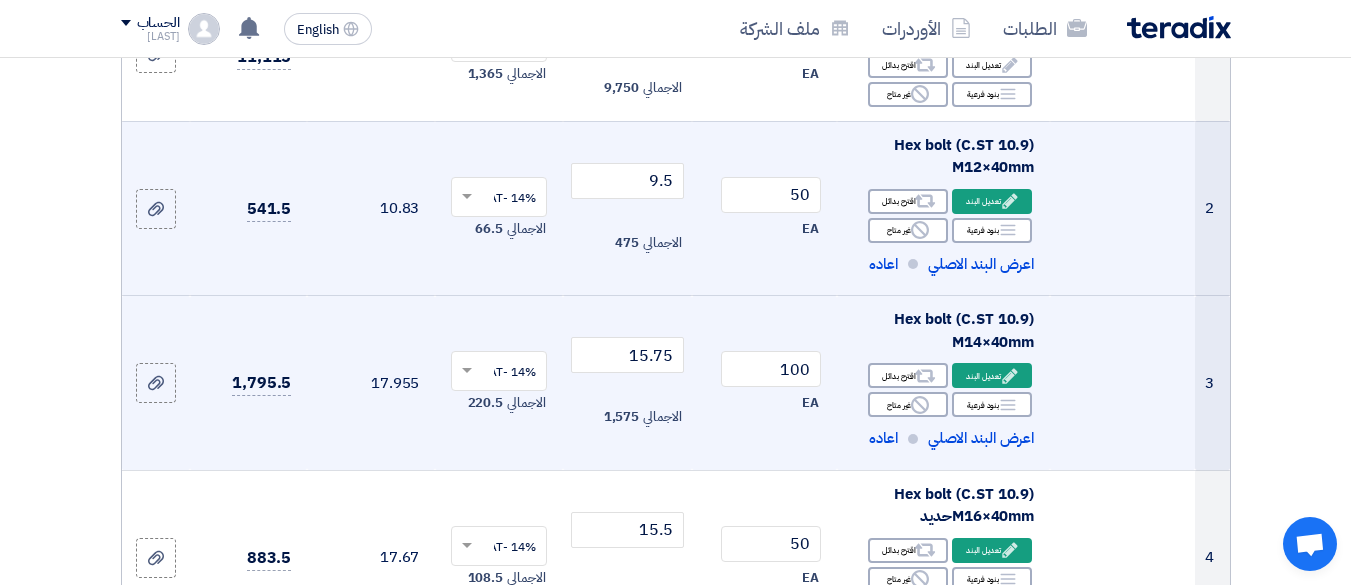 scroll, scrollTop: 500, scrollLeft: 0, axis: vertical 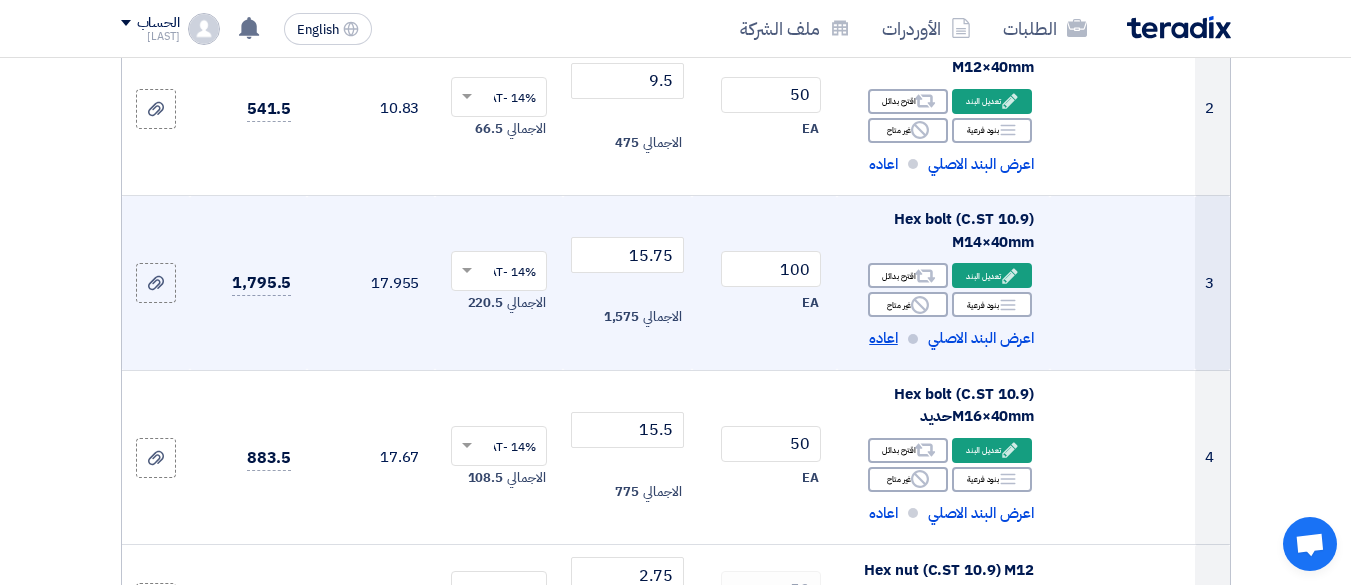 click on "اعاده" 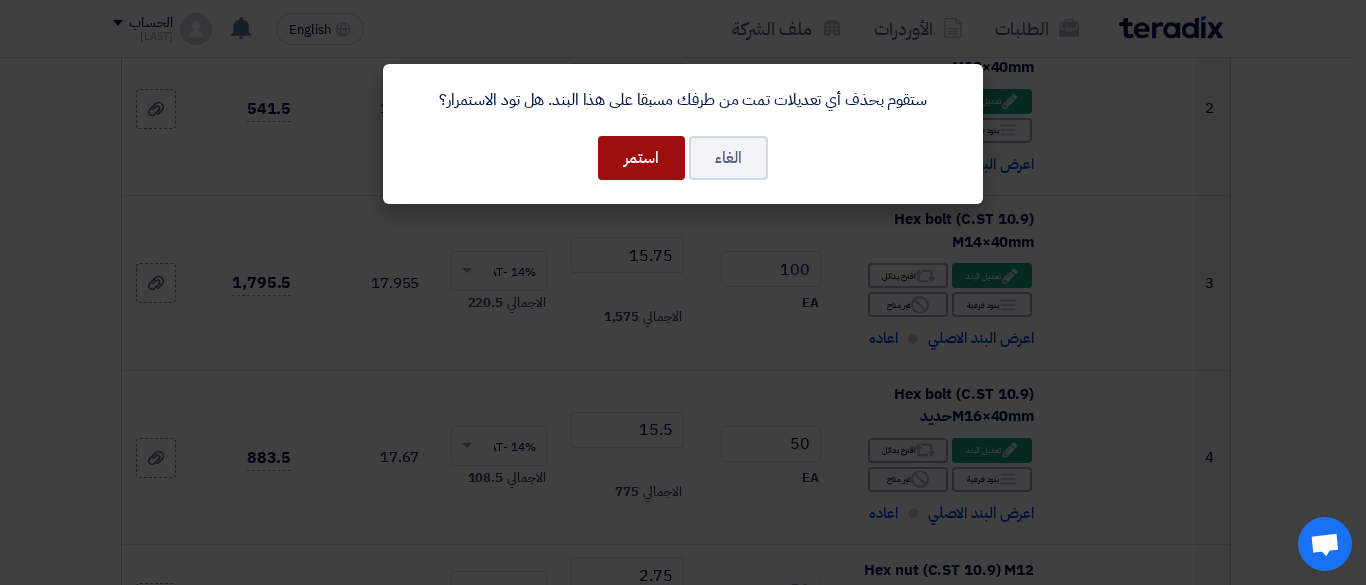 drag, startPoint x: 625, startPoint y: 154, endPoint x: 636, endPoint y: 141, distance: 17.029387 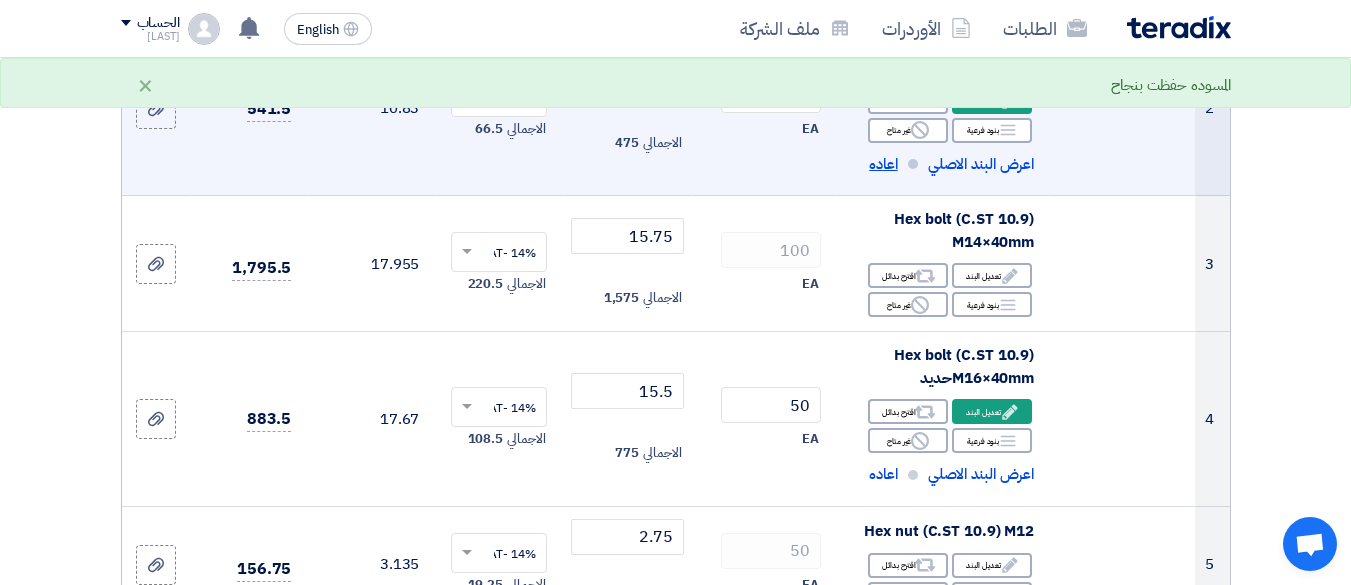 click on "اعاده" 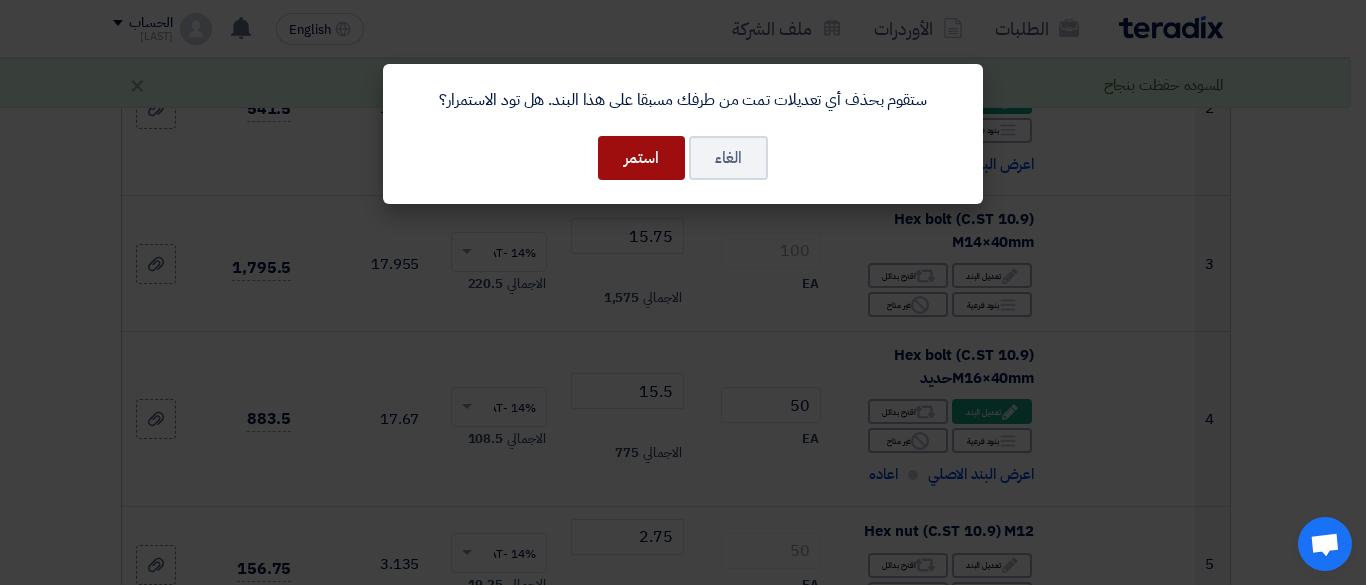click on "استمر" 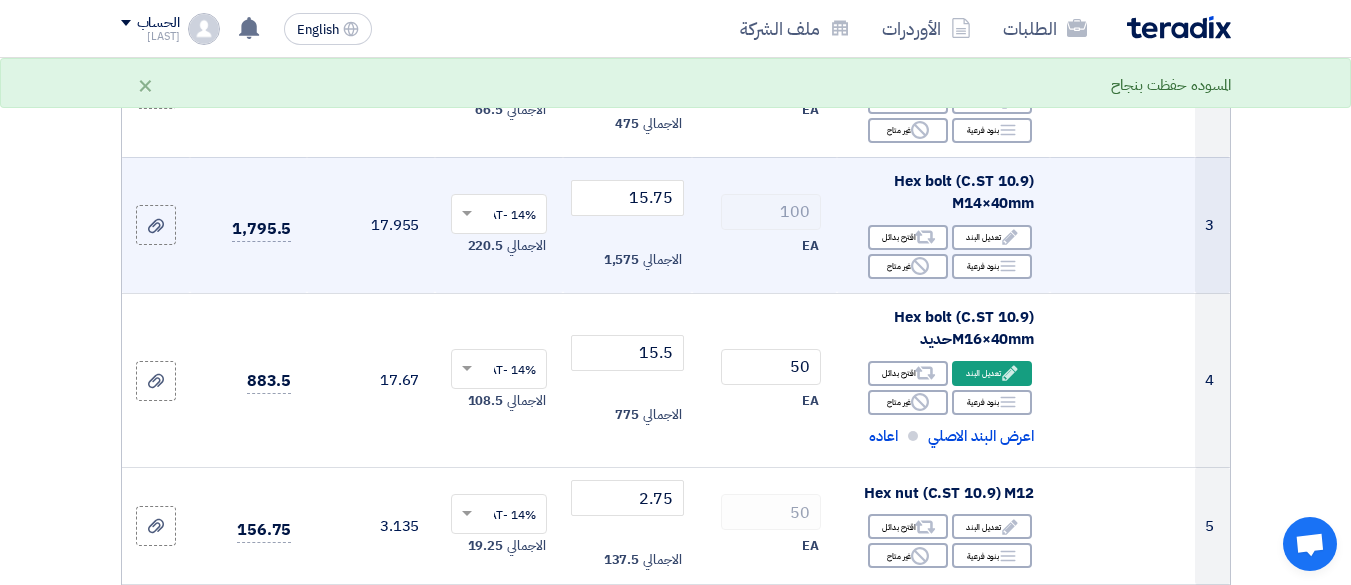 scroll, scrollTop: 600, scrollLeft: 0, axis: vertical 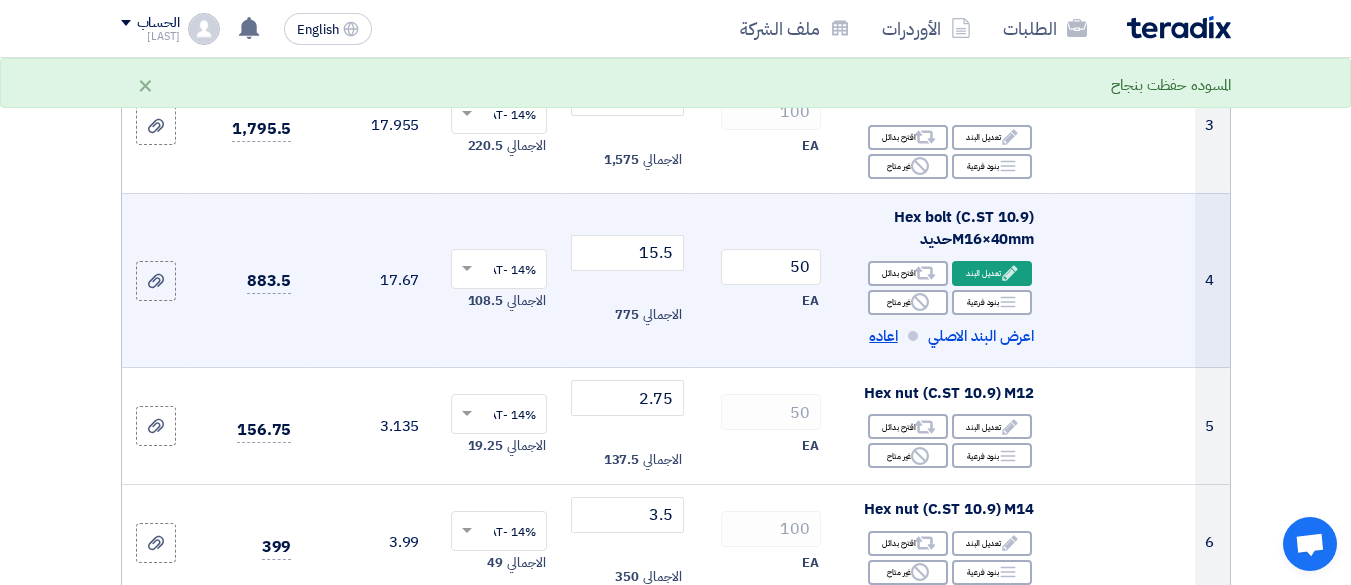 click on "اعاده" 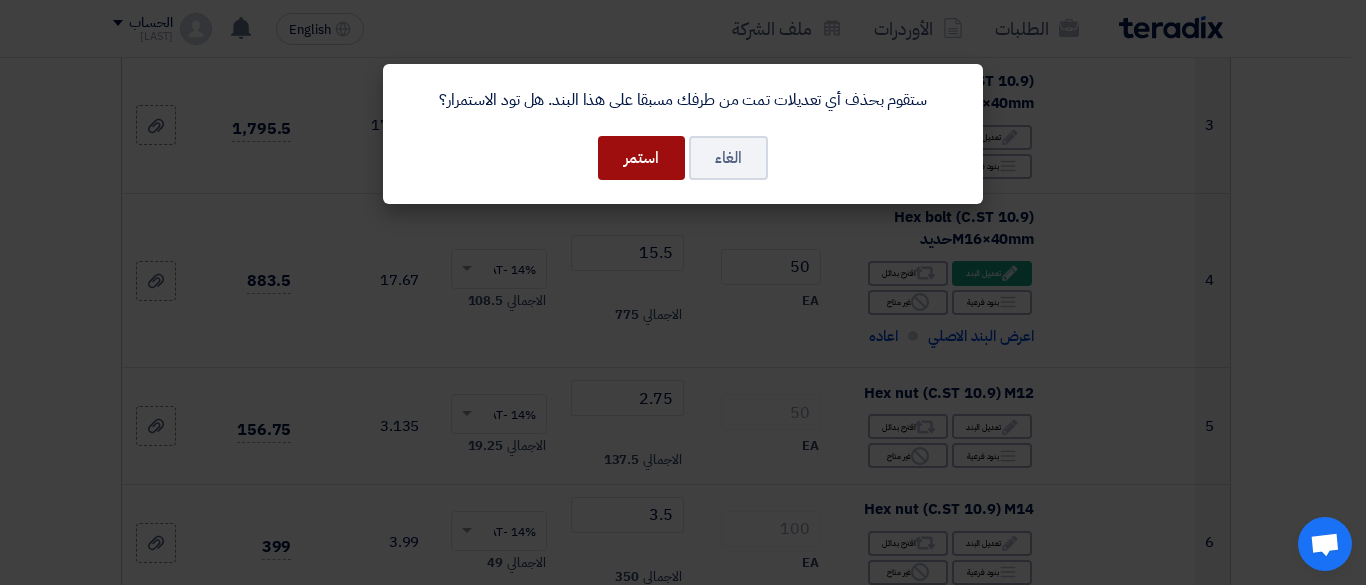 drag, startPoint x: 630, startPoint y: 161, endPoint x: 850, endPoint y: 160, distance: 220.00227 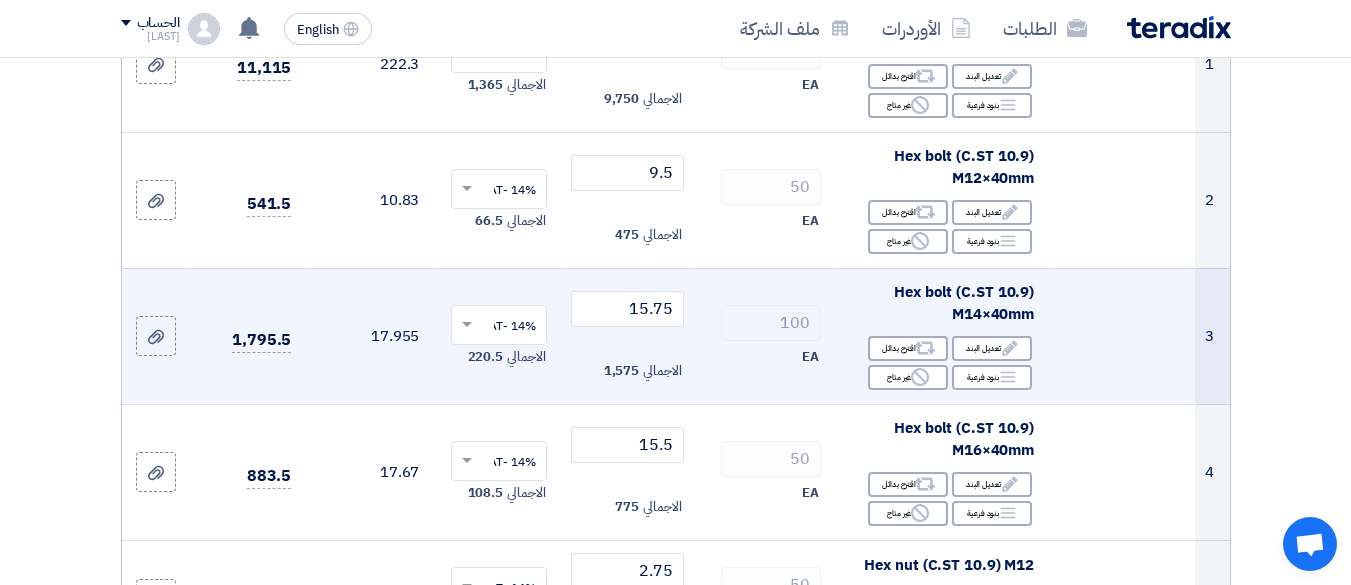 scroll, scrollTop: 400, scrollLeft: 0, axis: vertical 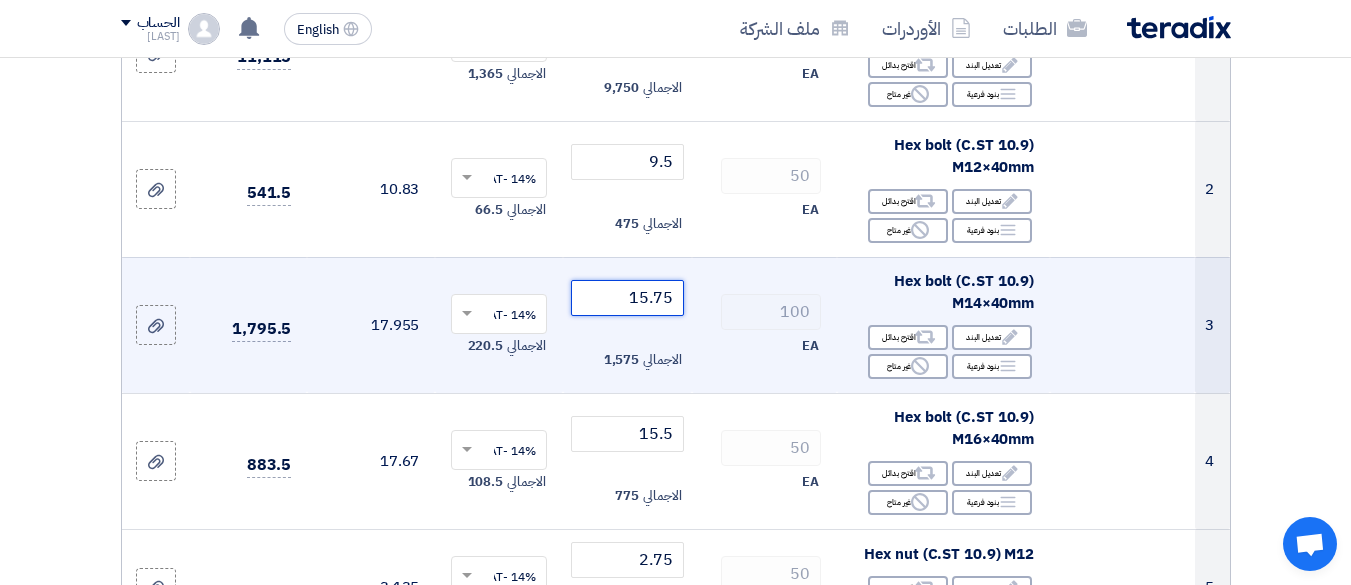 click on "15.75" 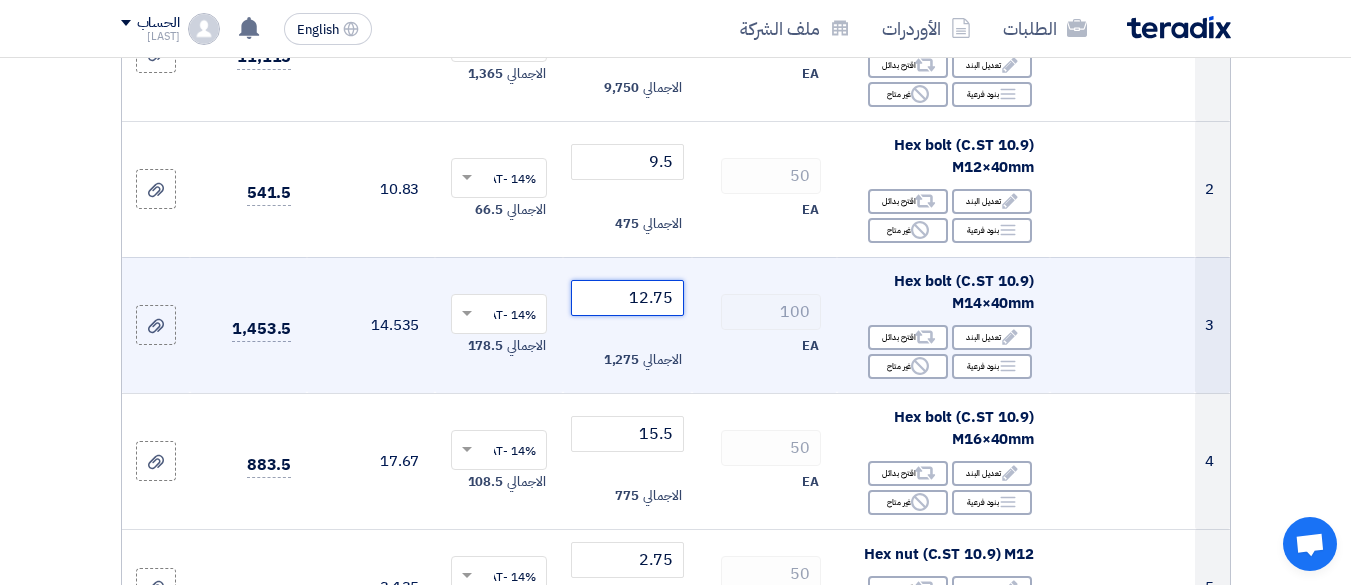type on "12.75" 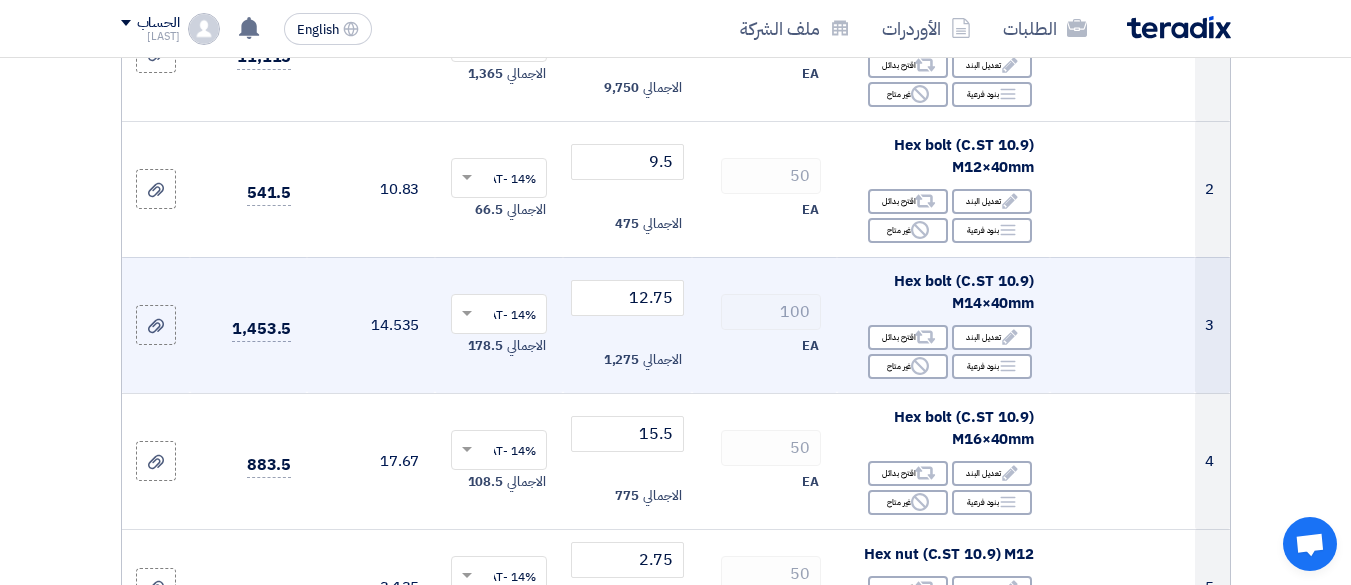 click on "100
EA" 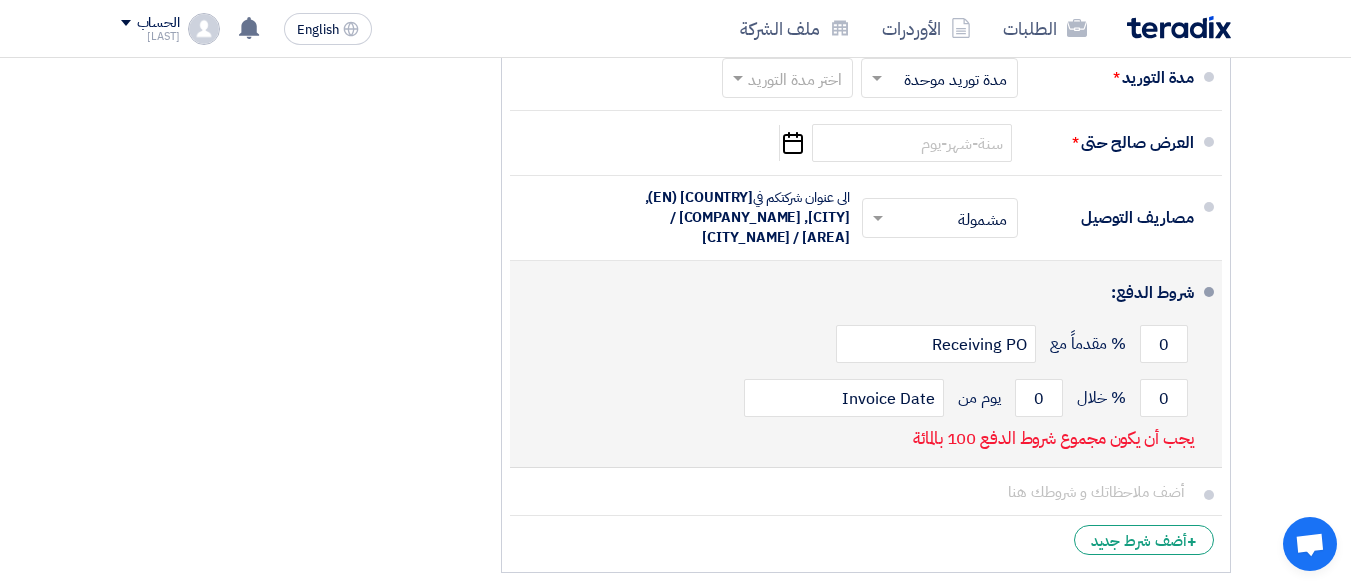 scroll, scrollTop: 2300, scrollLeft: 0, axis: vertical 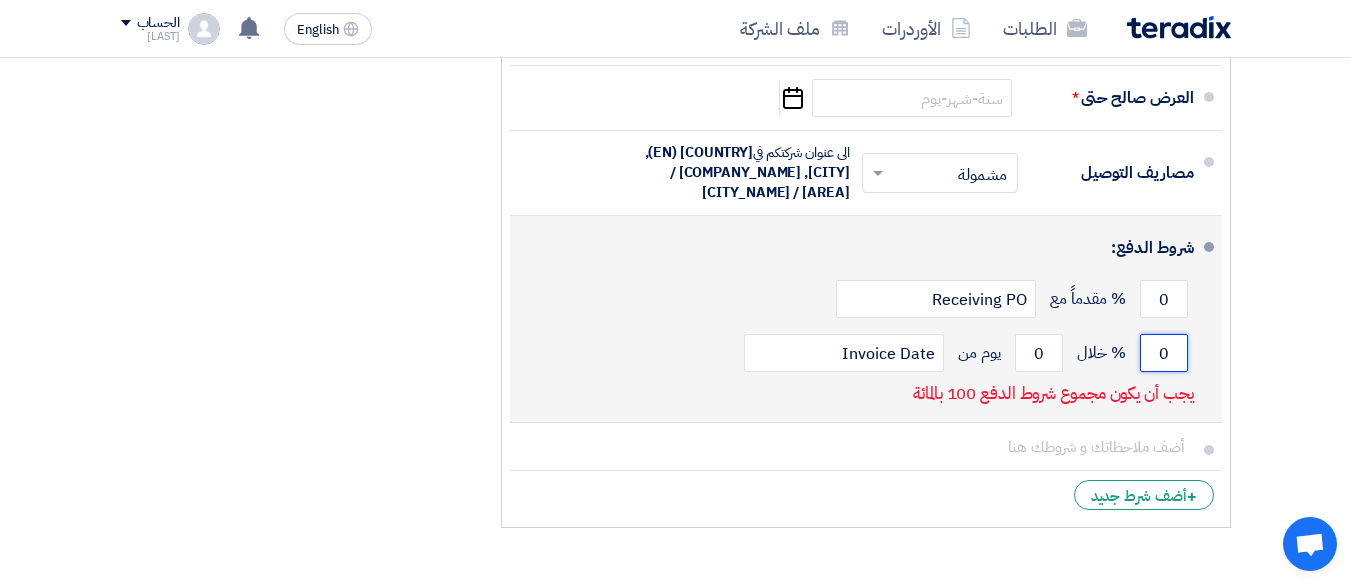 drag, startPoint x: 1170, startPoint y: 386, endPoint x: 1159, endPoint y: 388, distance: 11.18034 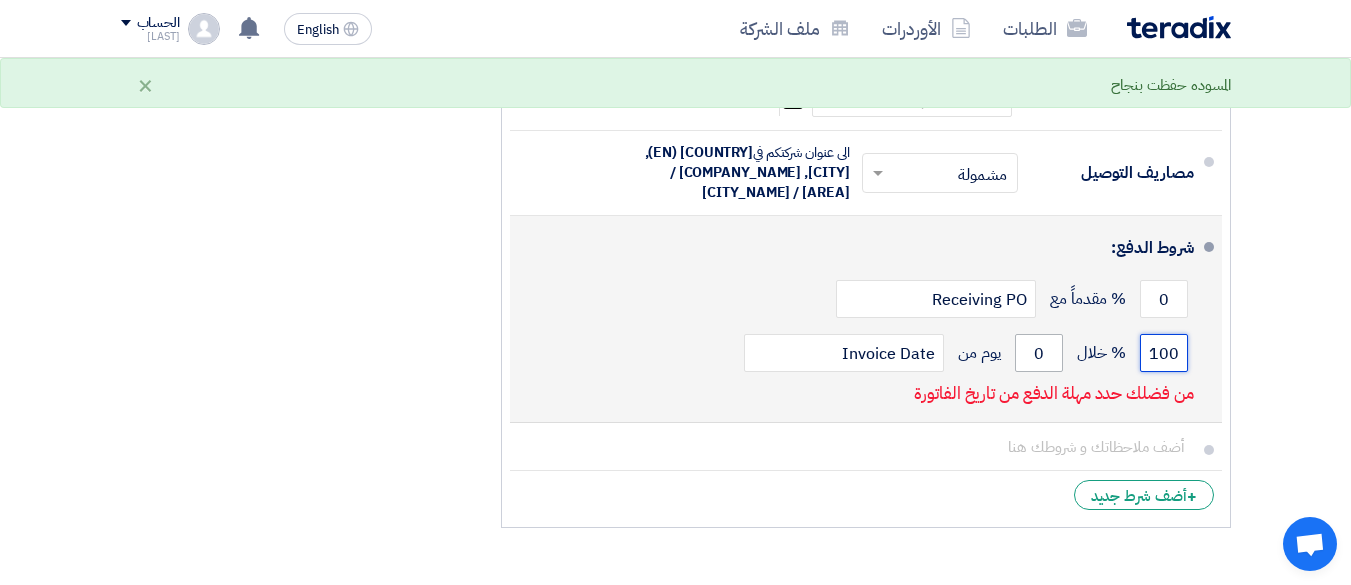 type on "100" 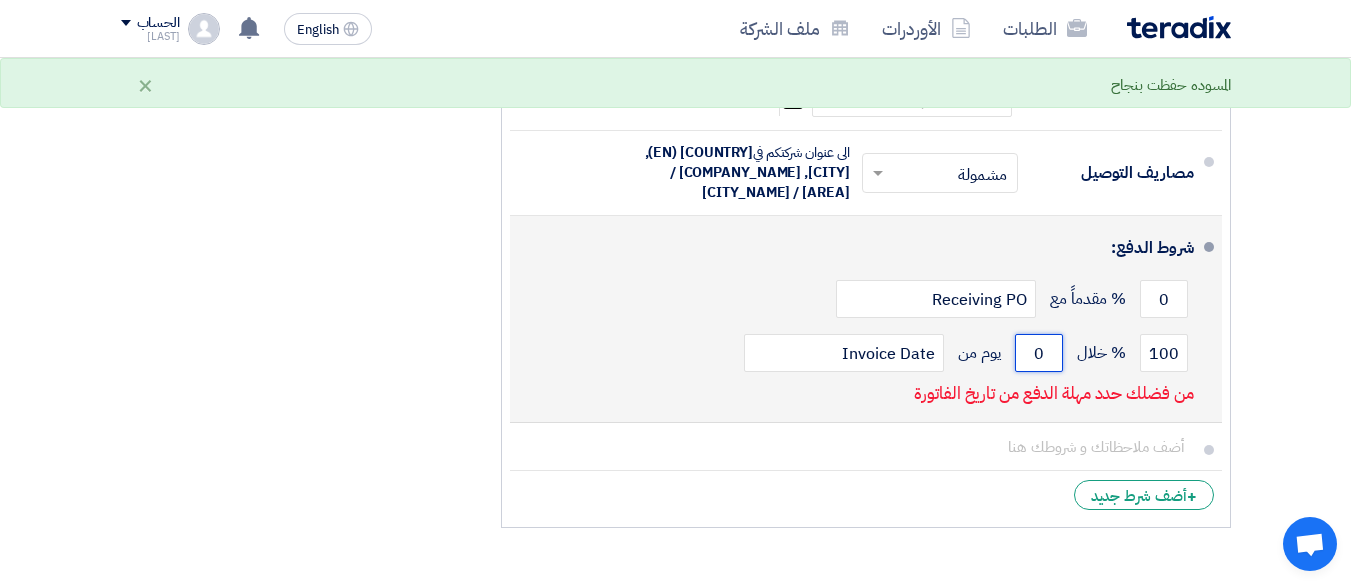 drag, startPoint x: 1043, startPoint y: 391, endPoint x: 1026, endPoint y: 394, distance: 17.262676 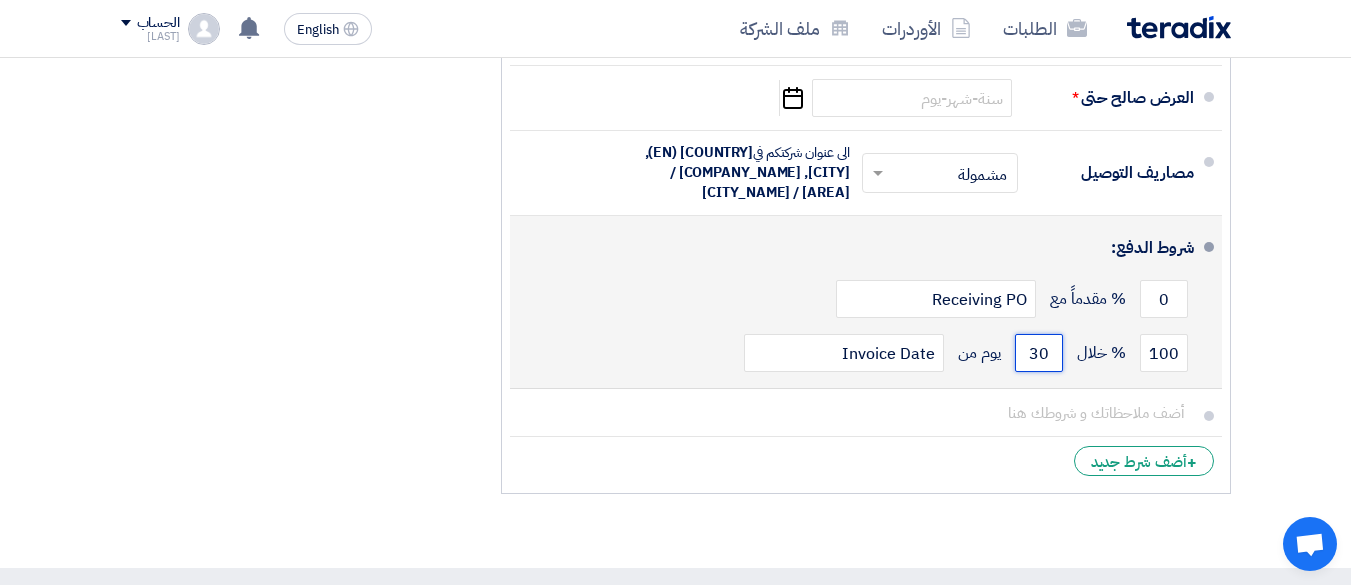 type on "30" 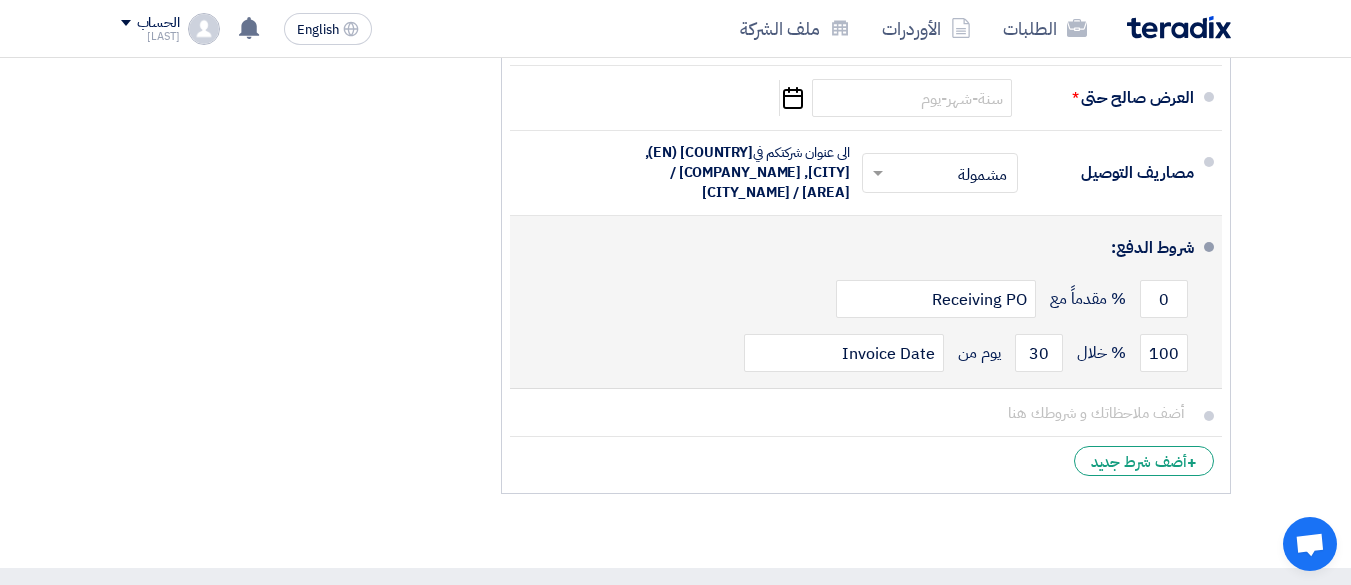 click on "100
% خلال
30
يوم من
Invoice Date" 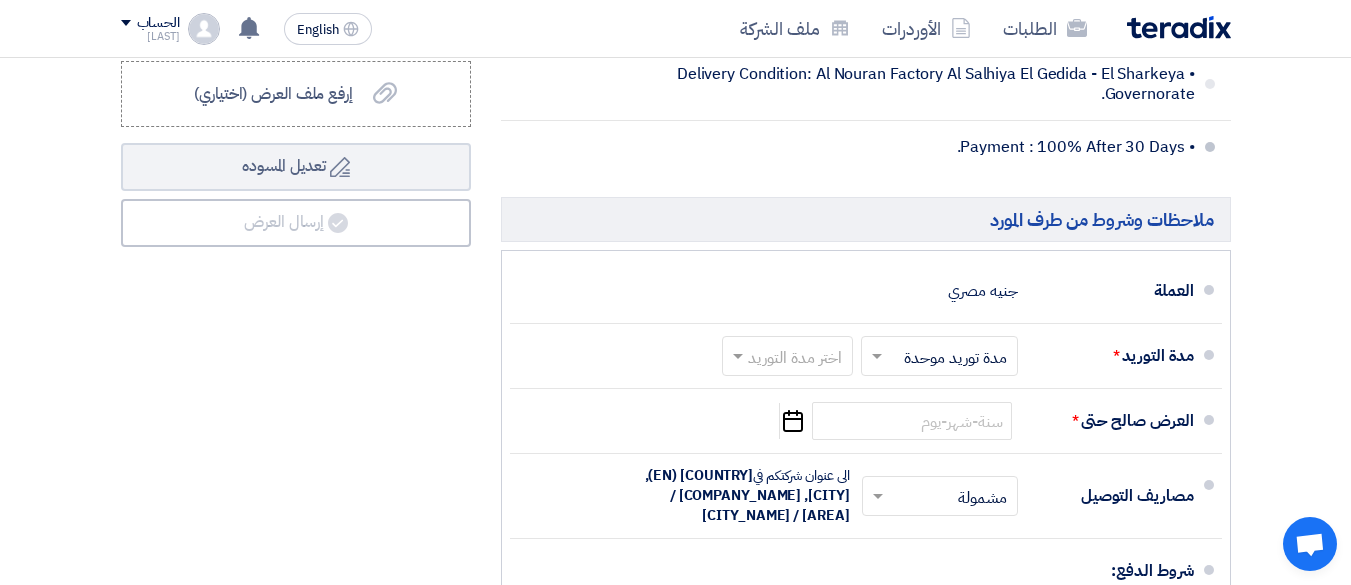 scroll, scrollTop: 1978, scrollLeft: 0, axis: vertical 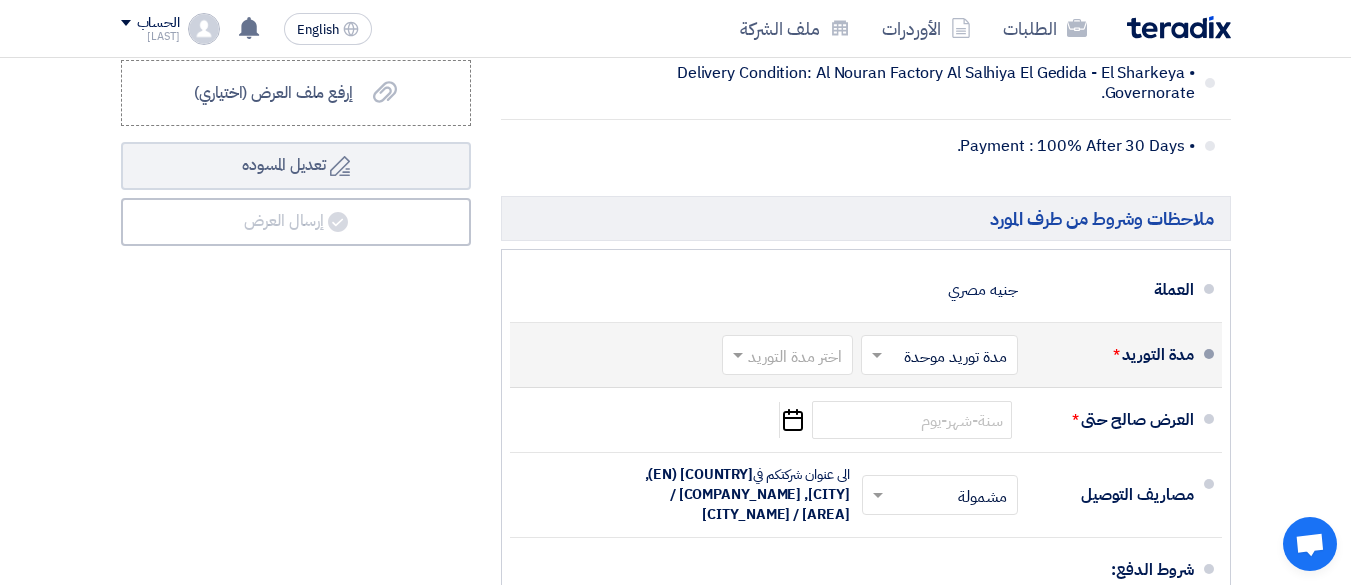 click 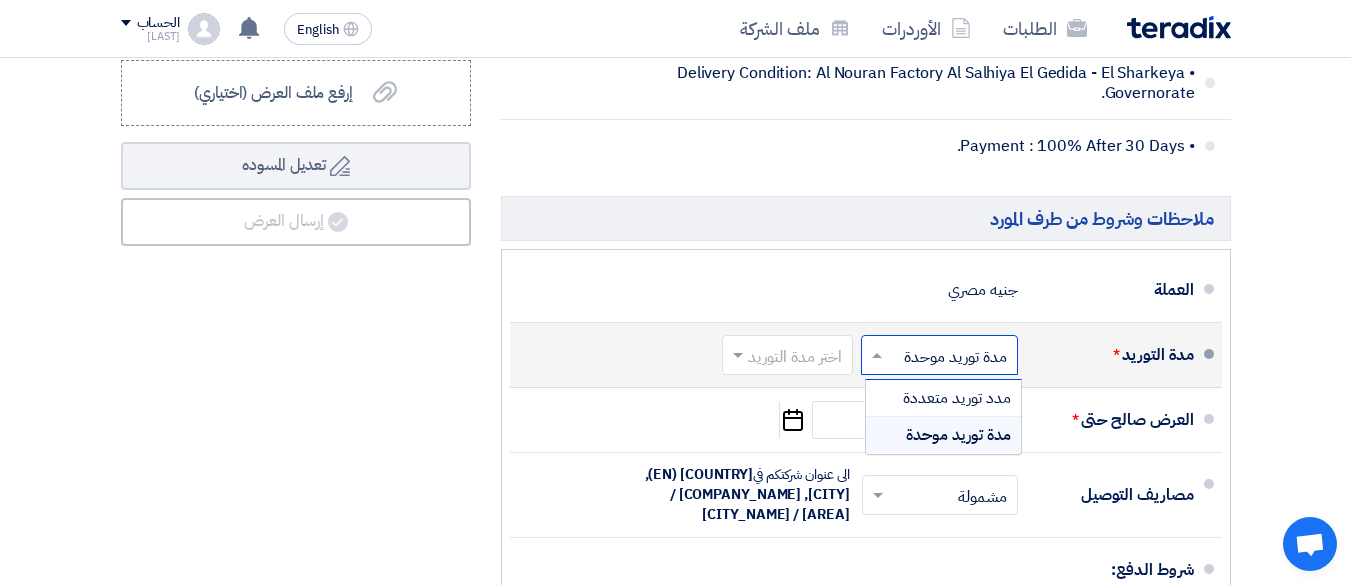 click 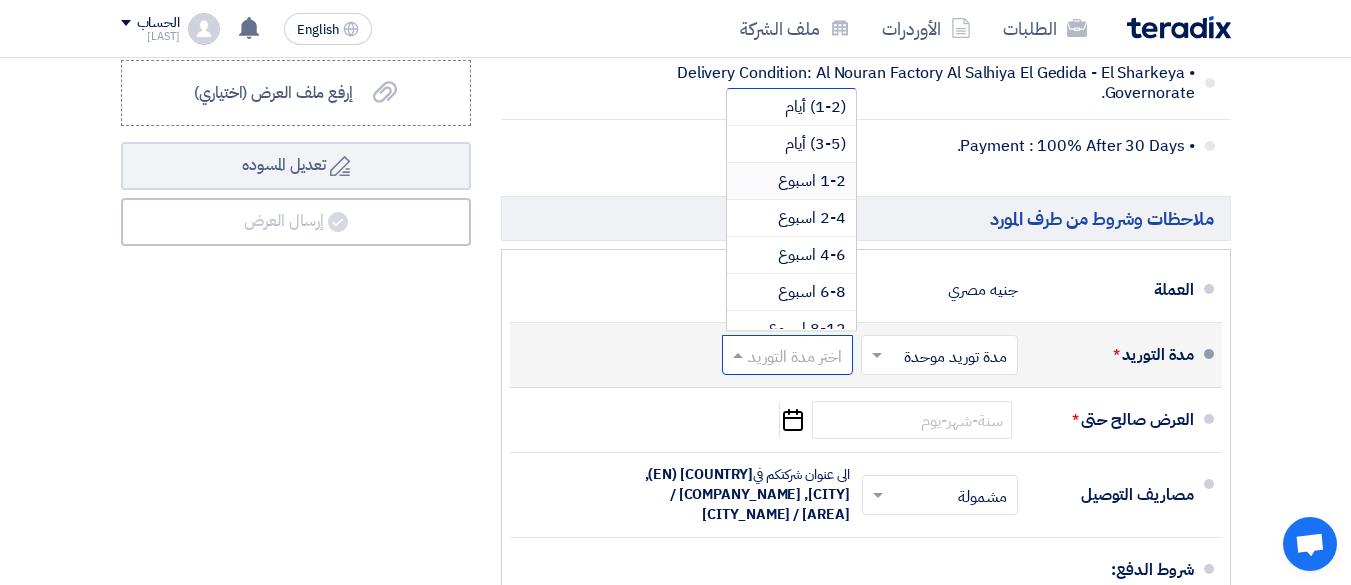 click on "1-2 اسبوع" at bounding box center (812, 181) 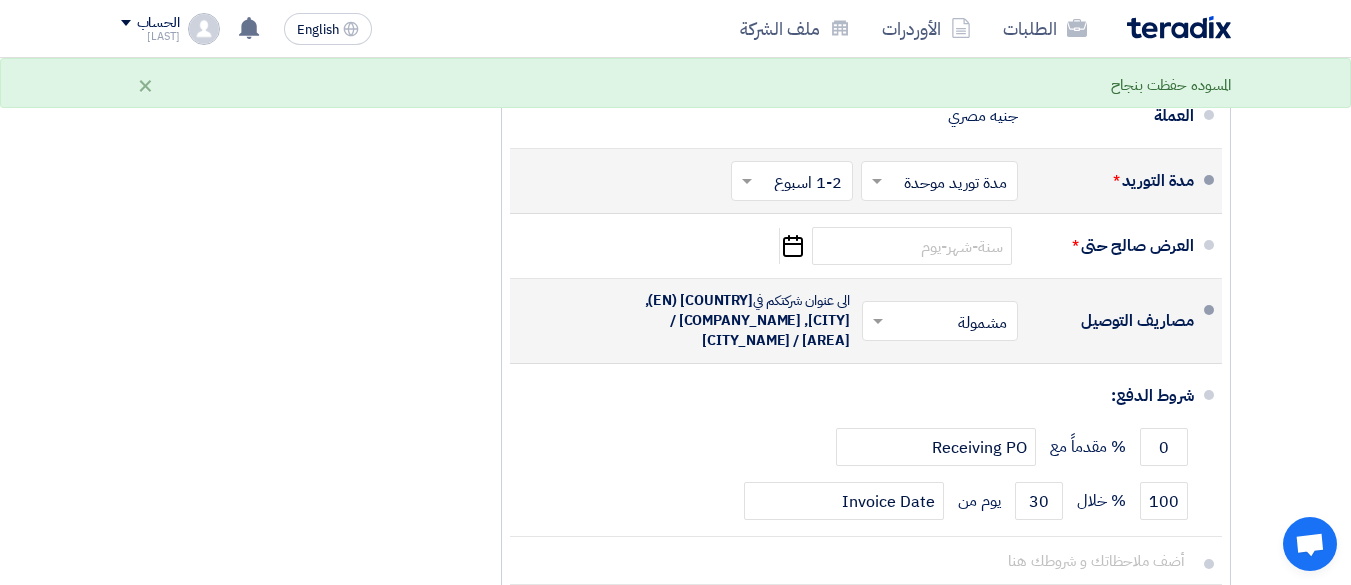 scroll, scrollTop: 2178, scrollLeft: 0, axis: vertical 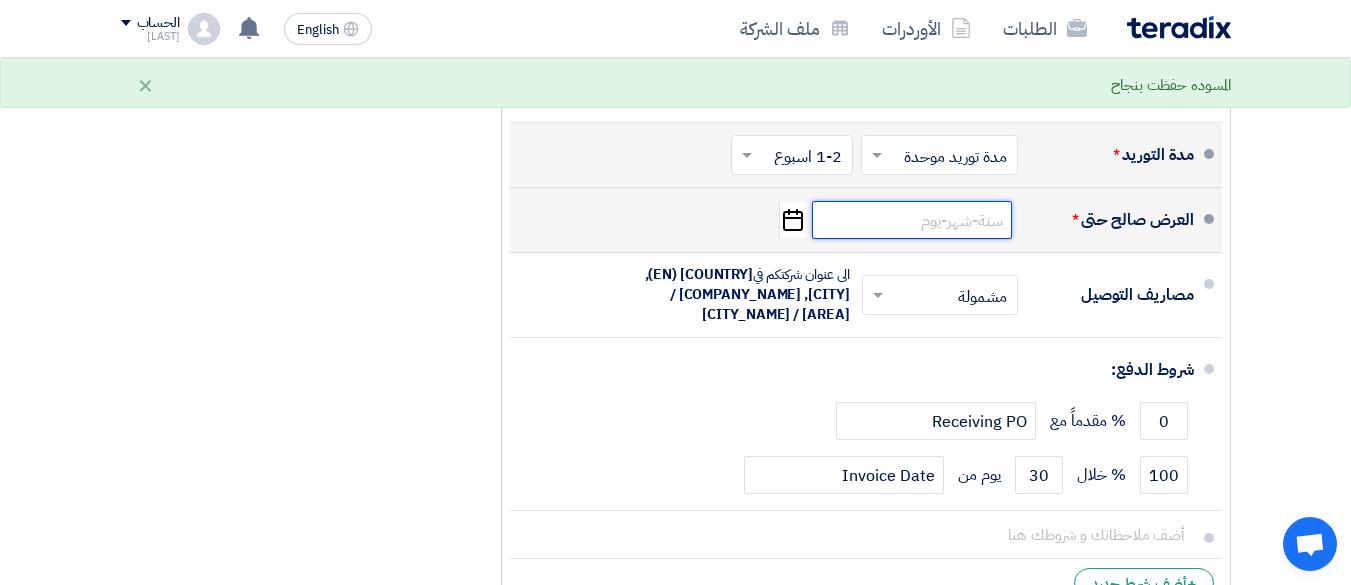 click 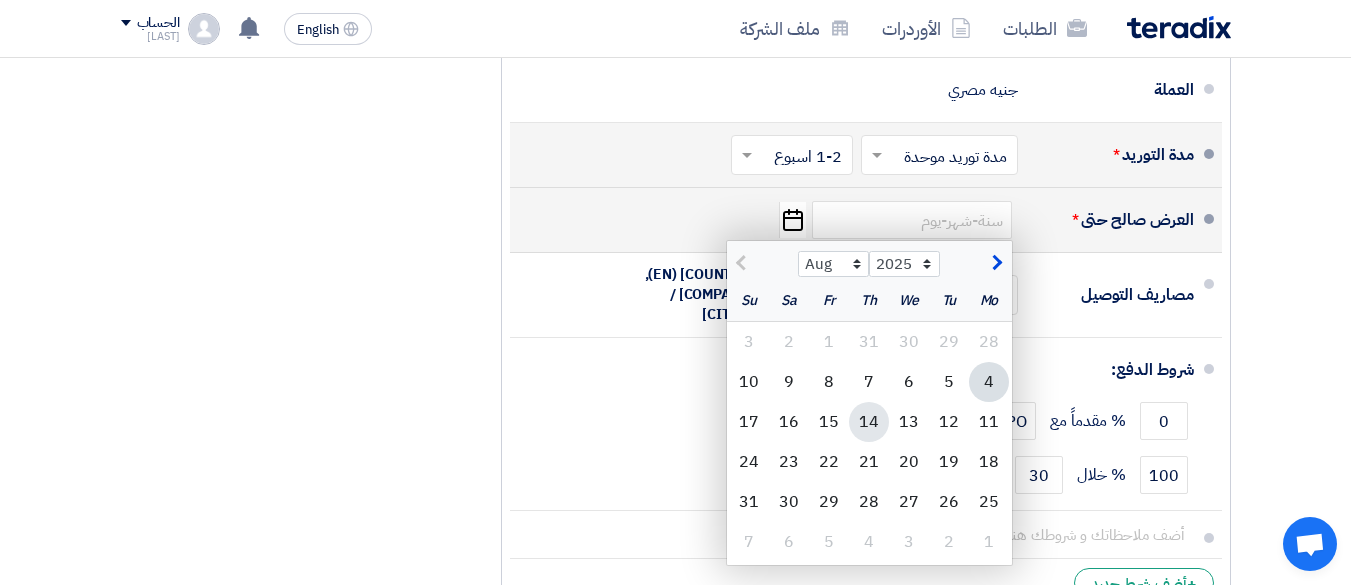 click on "14" 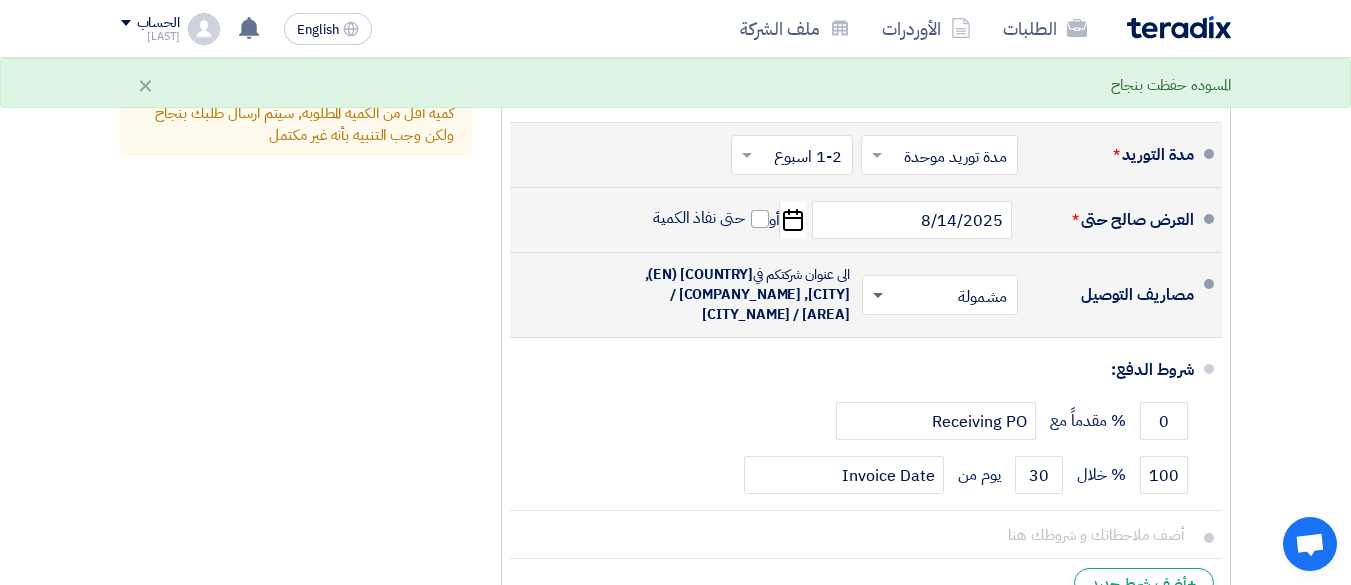 click 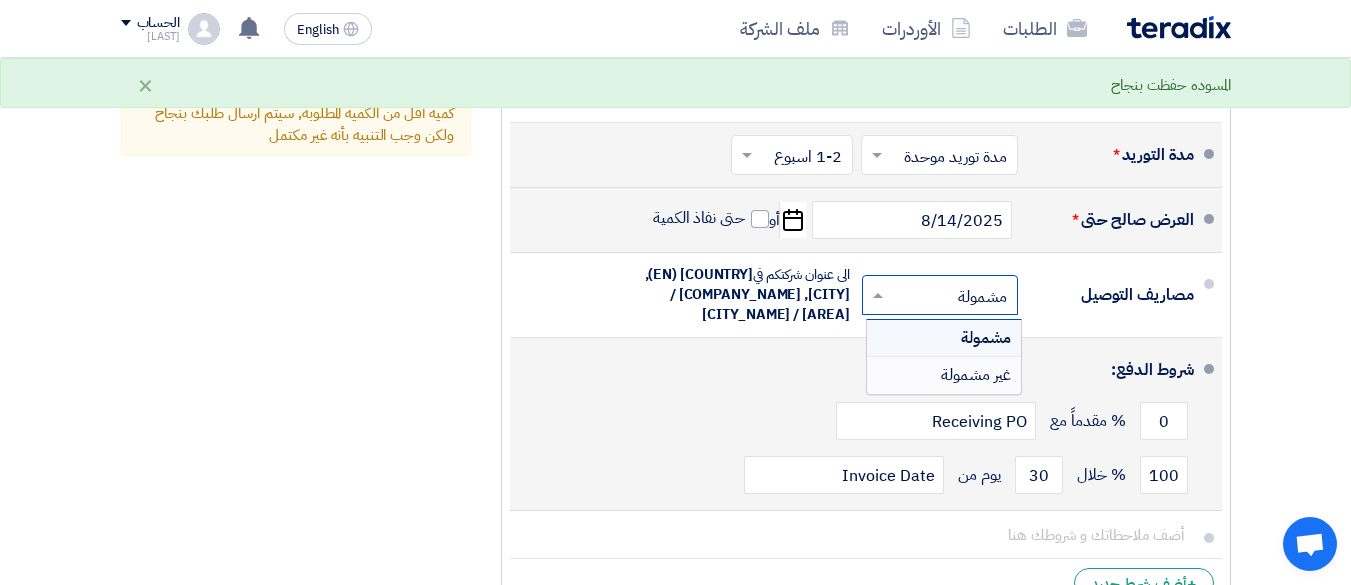 click on "شروط الدفع:" 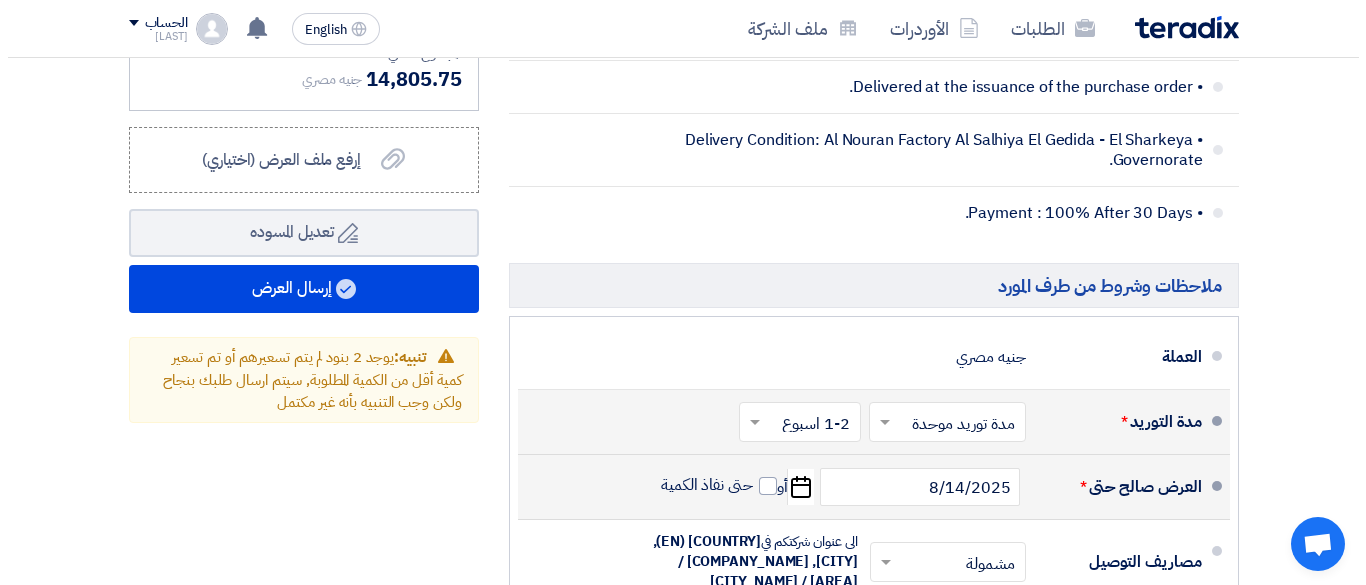scroll, scrollTop: 1900, scrollLeft: 0, axis: vertical 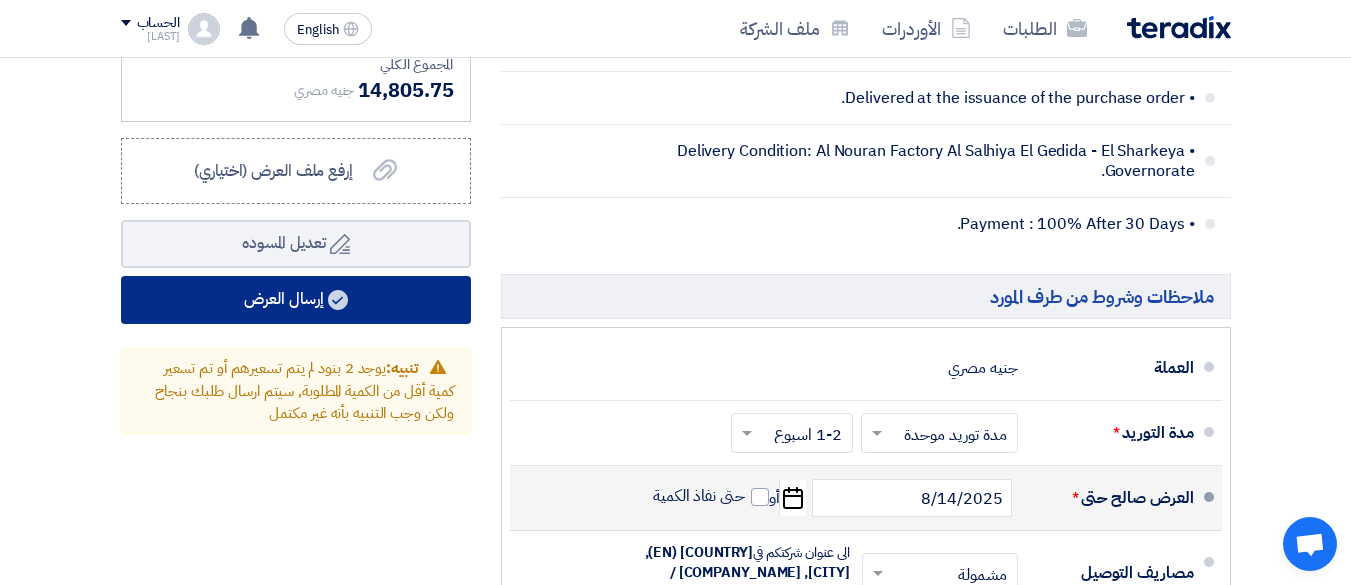 click on "إرسال العرض" 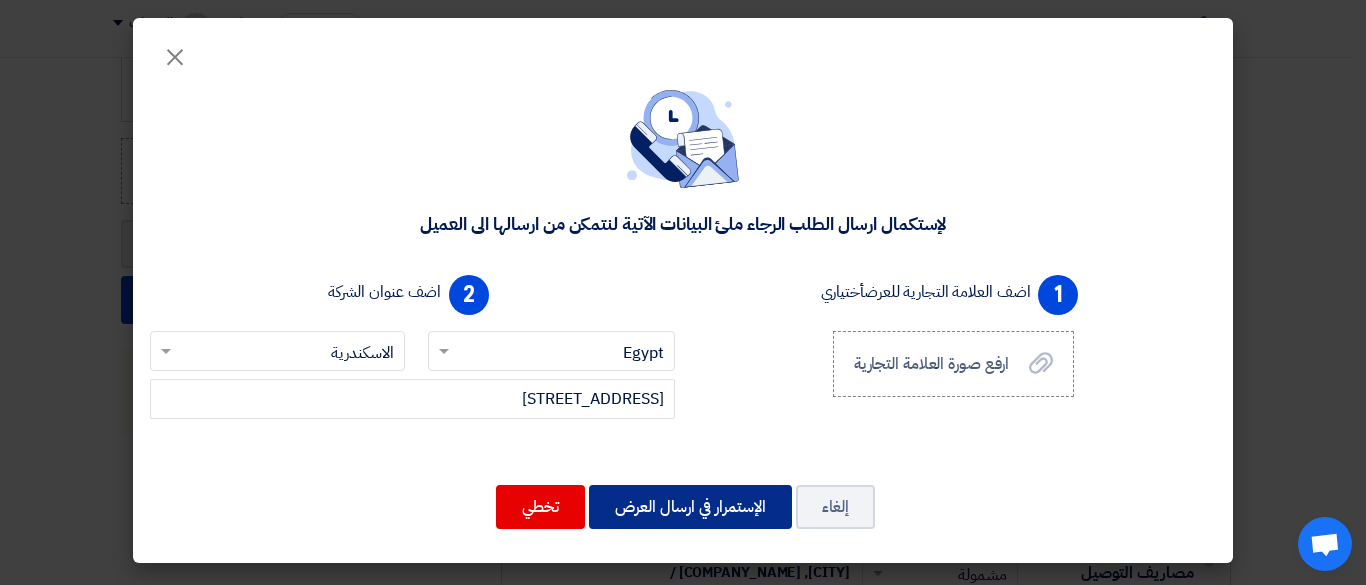 click on "الإستمرار في ارسال العرض" 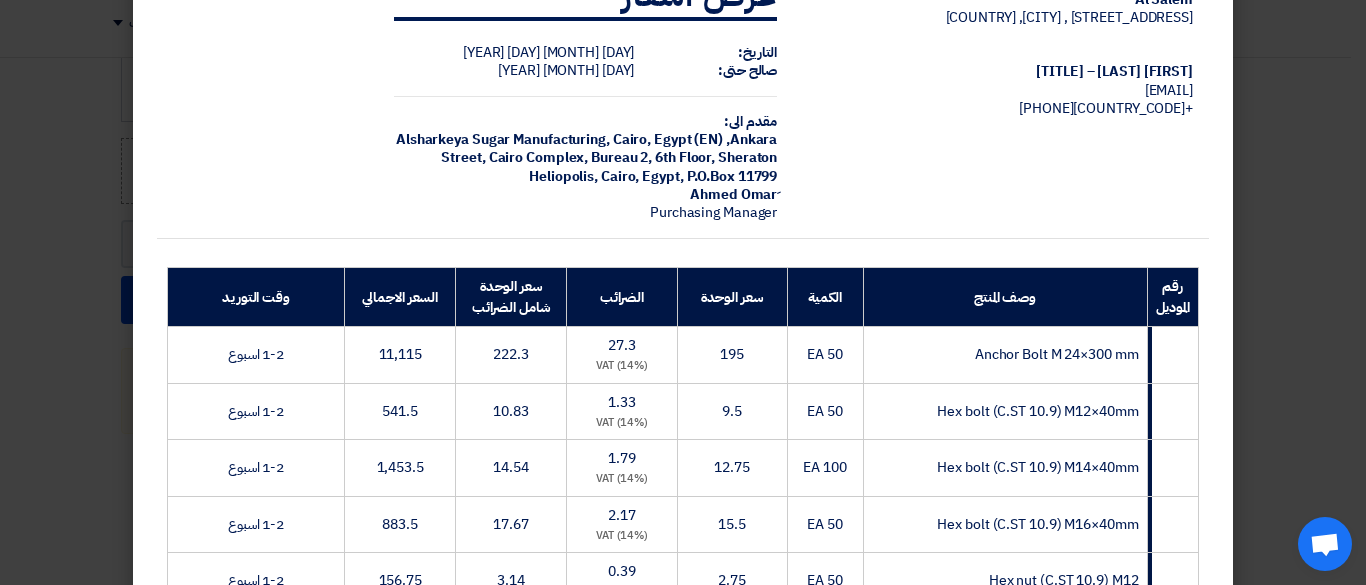 scroll, scrollTop: 71, scrollLeft: 0, axis: vertical 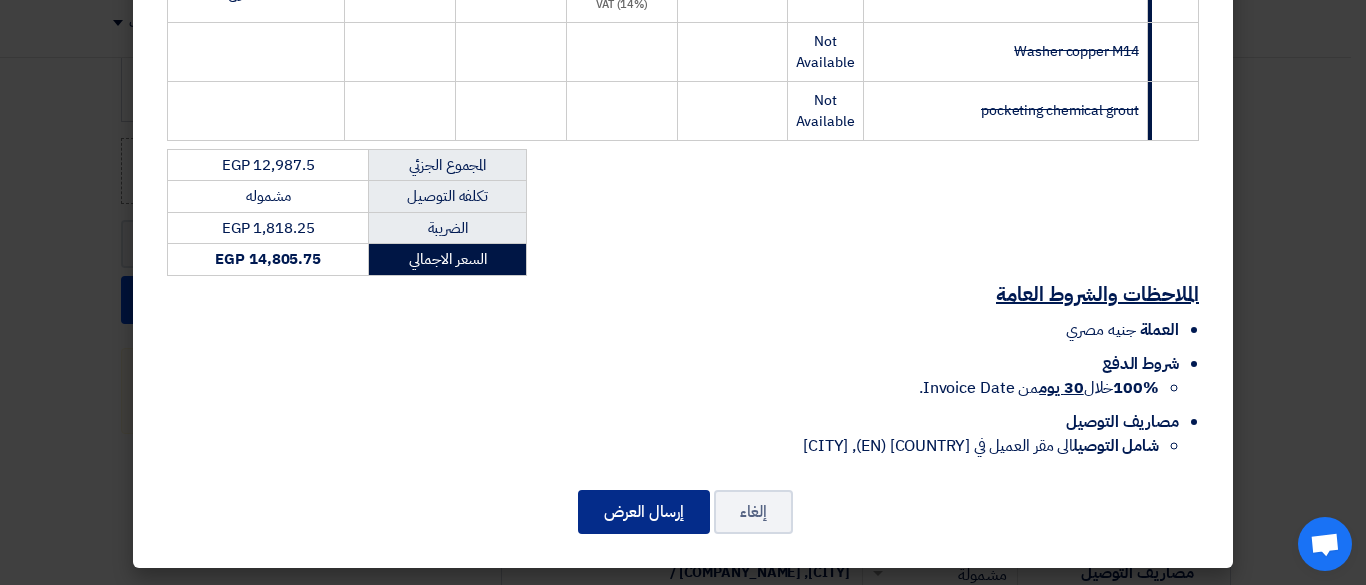click on "إرسال العرض" 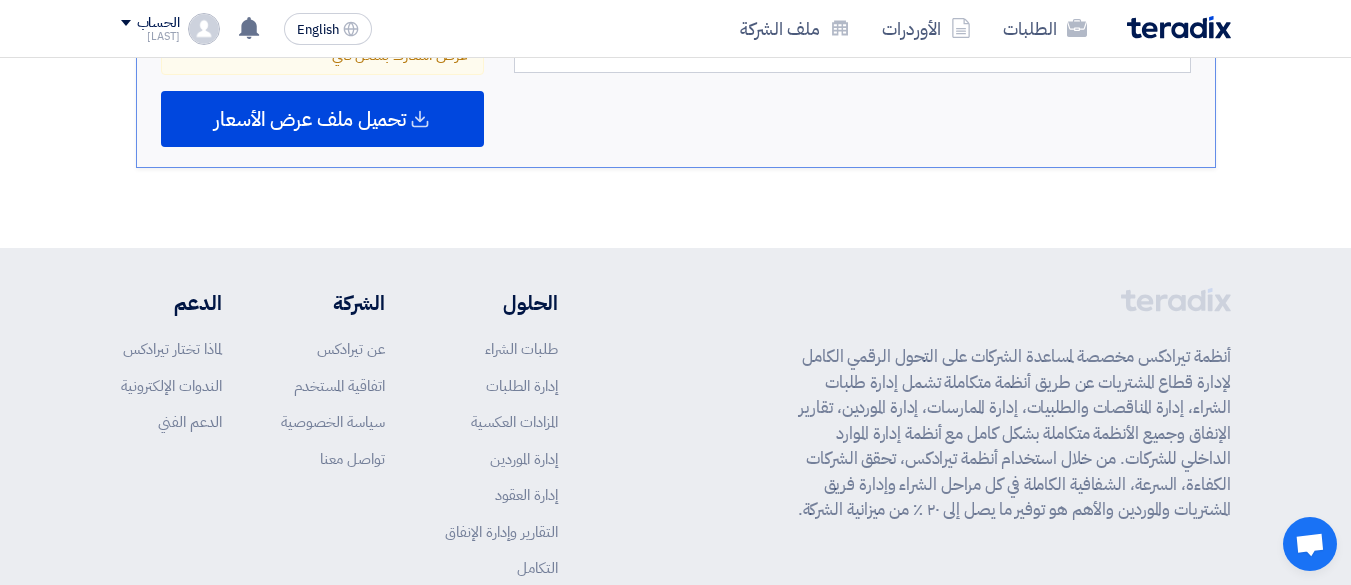 scroll, scrollTop: 1900, scrollLeft: 0, axis: vertical 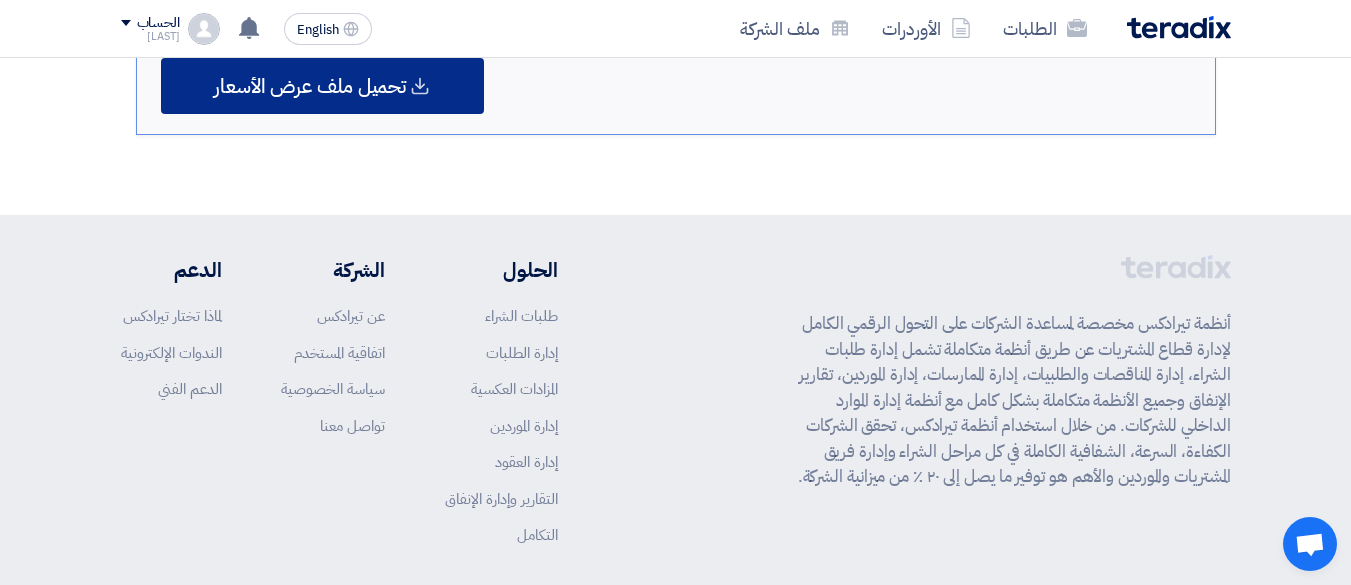 click on "تحميل ملف عرض الأسعار" at bounding box center (310, 86) 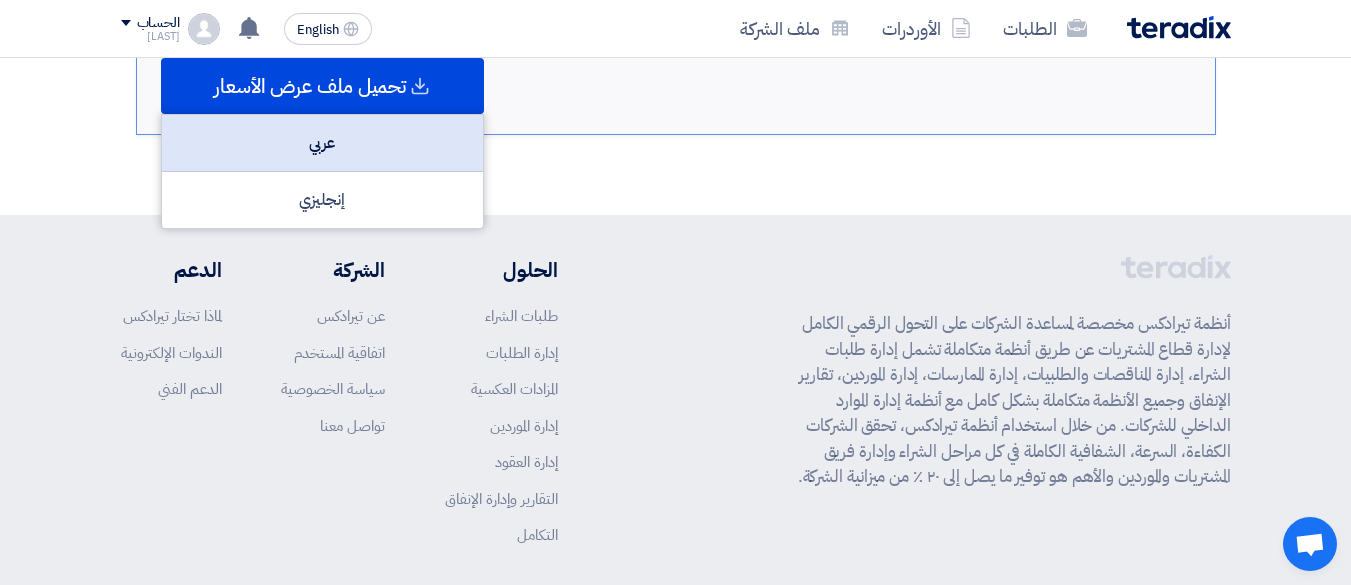 click on "عربي" at bounding box center (322, 143) 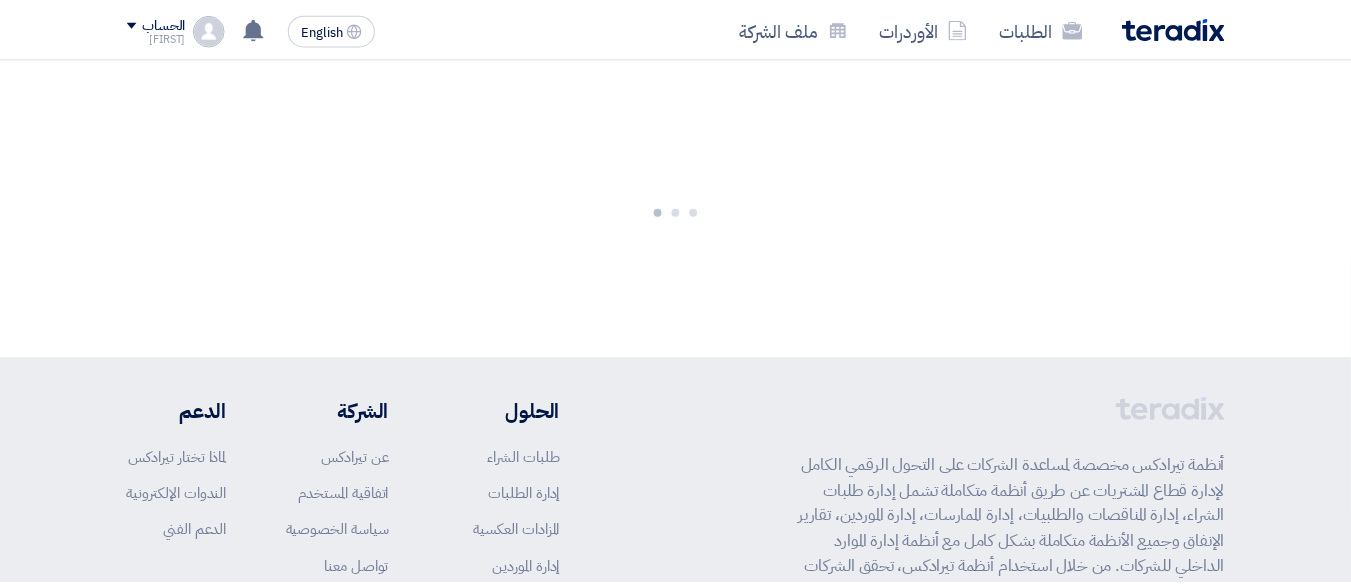scroll, scrollTop: 0, scrollLeft: 0, axis: both 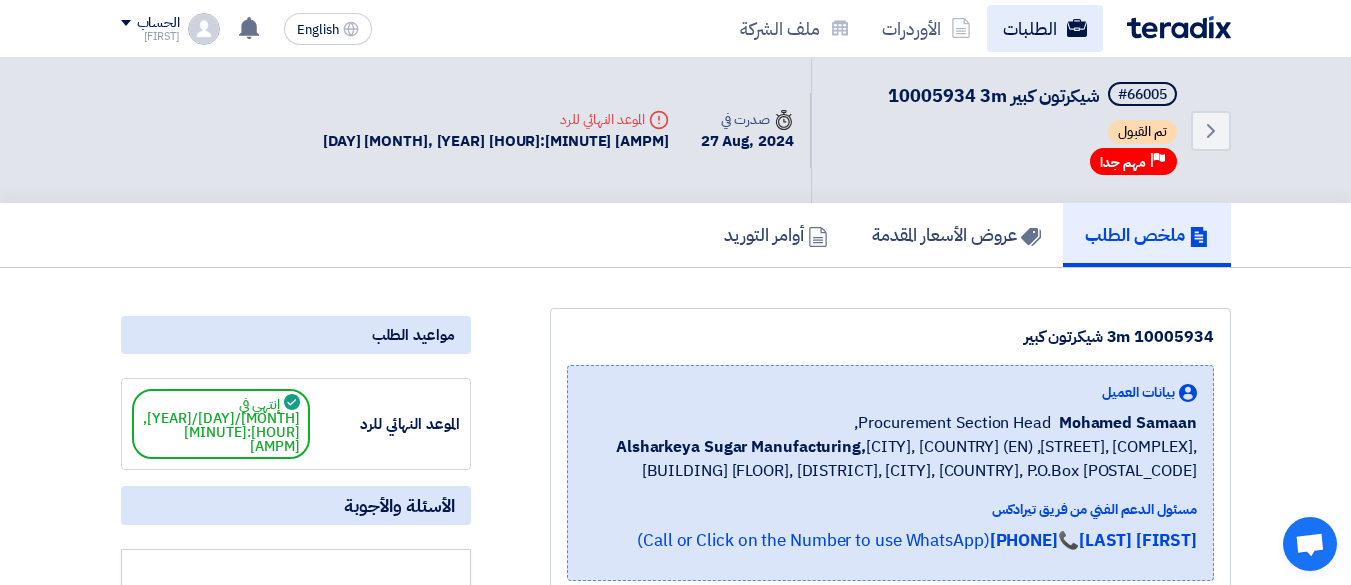 click on "الطلبات" 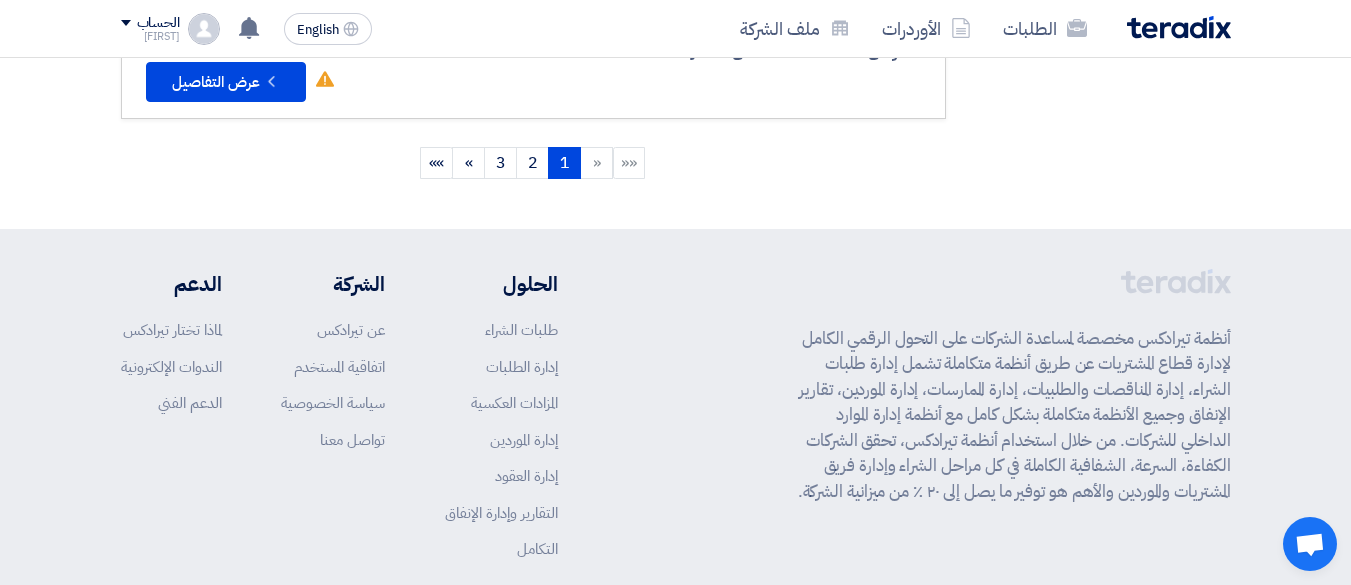 scroll, scrollTop: 2200, scrollLeft: 0, axis: vertical 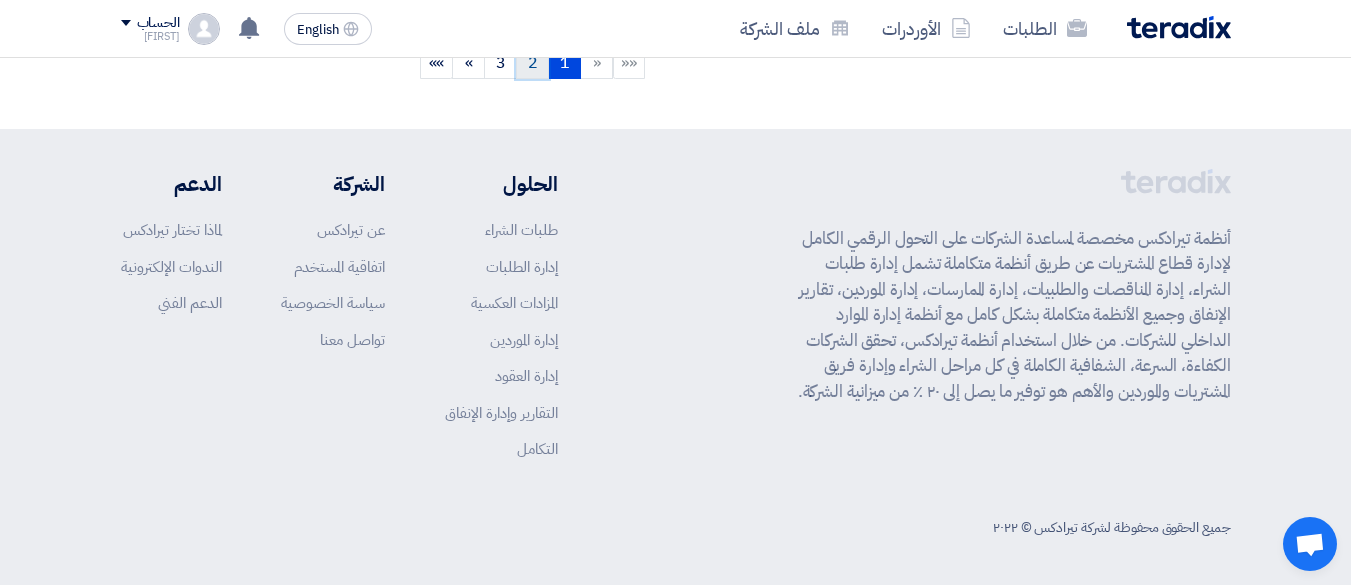 click on "2" 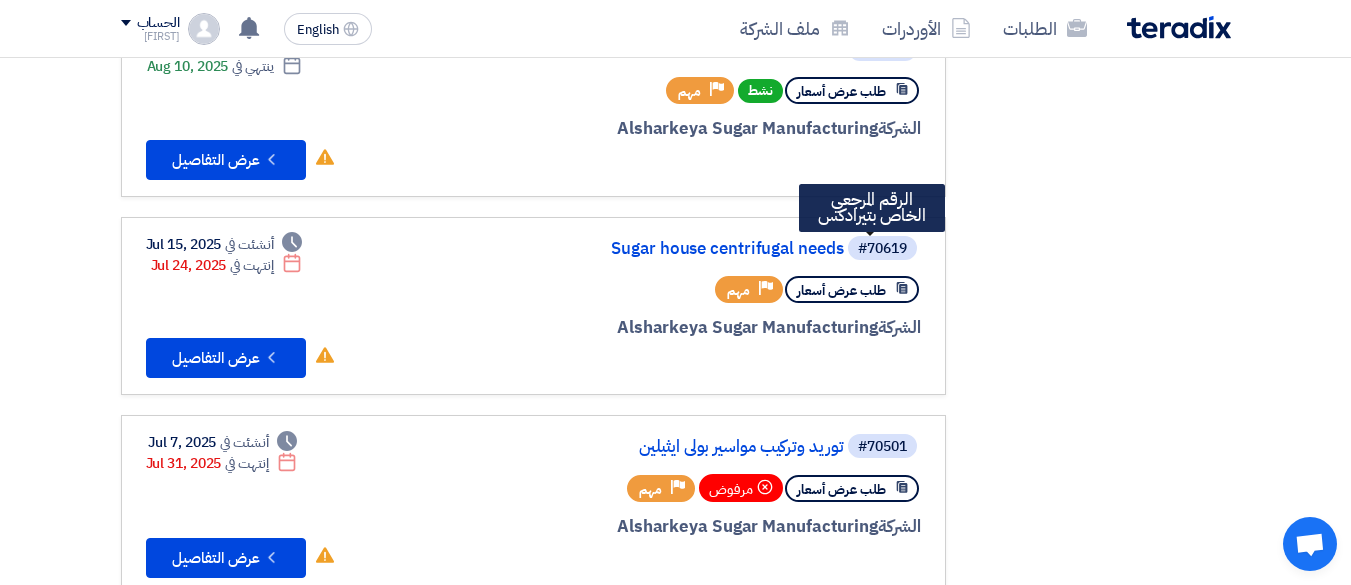 scroll, scrollTop: 800, scrollLeft: 0, axis: vertical 